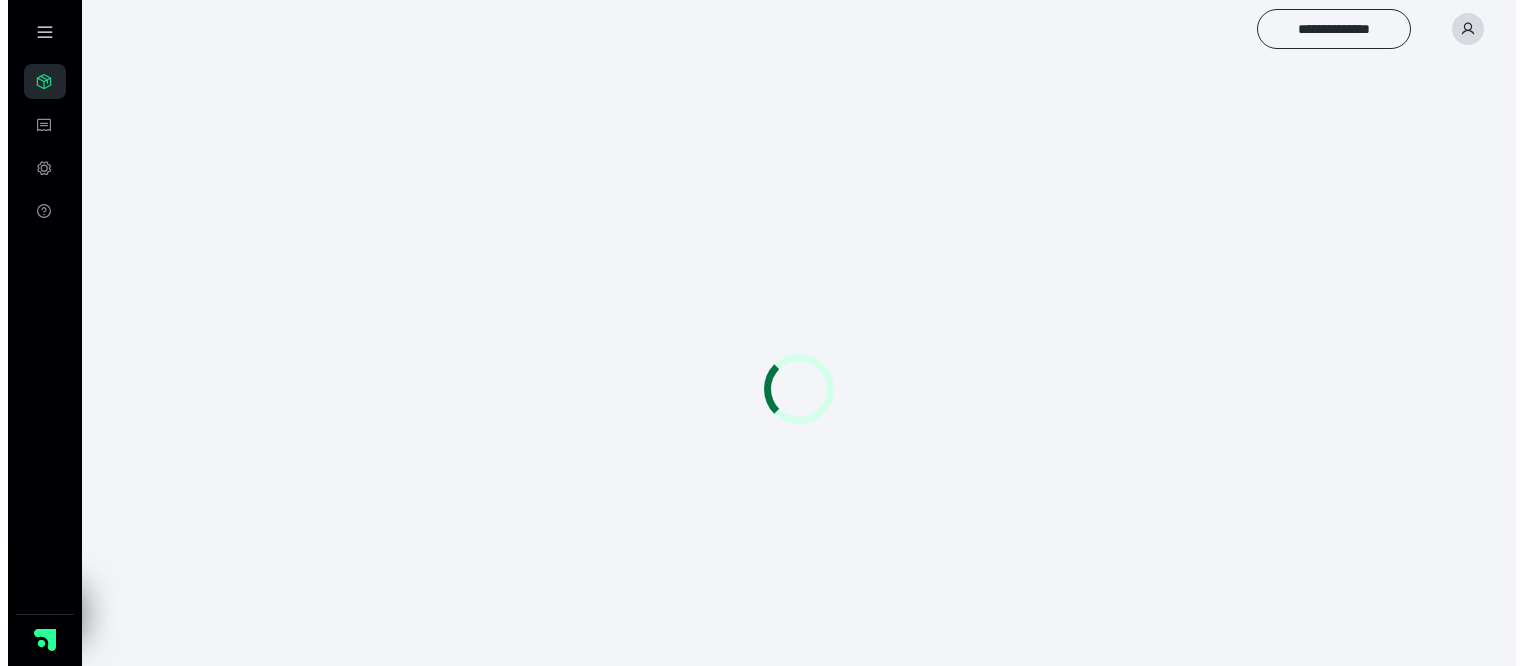scroll, scrollTop: 0, scrollLeft: 0, axis: both 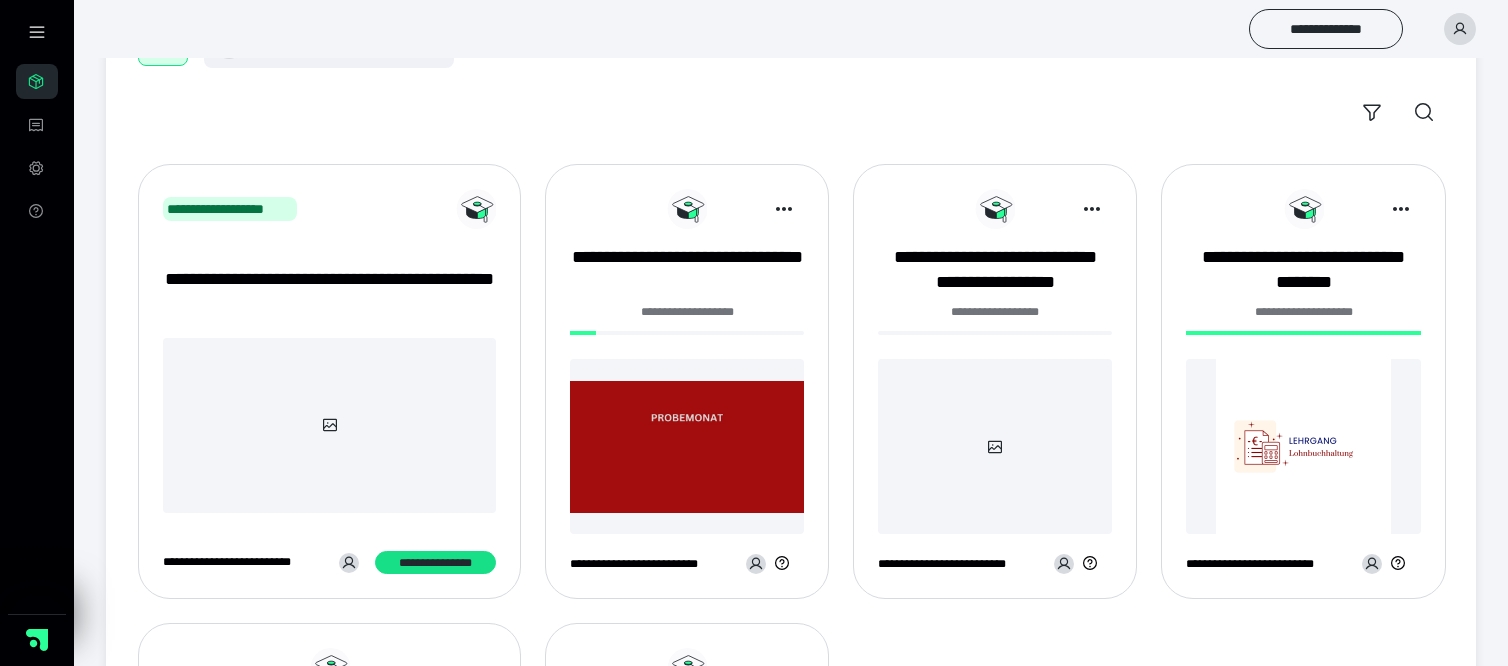click at bounding box center (995, 446) 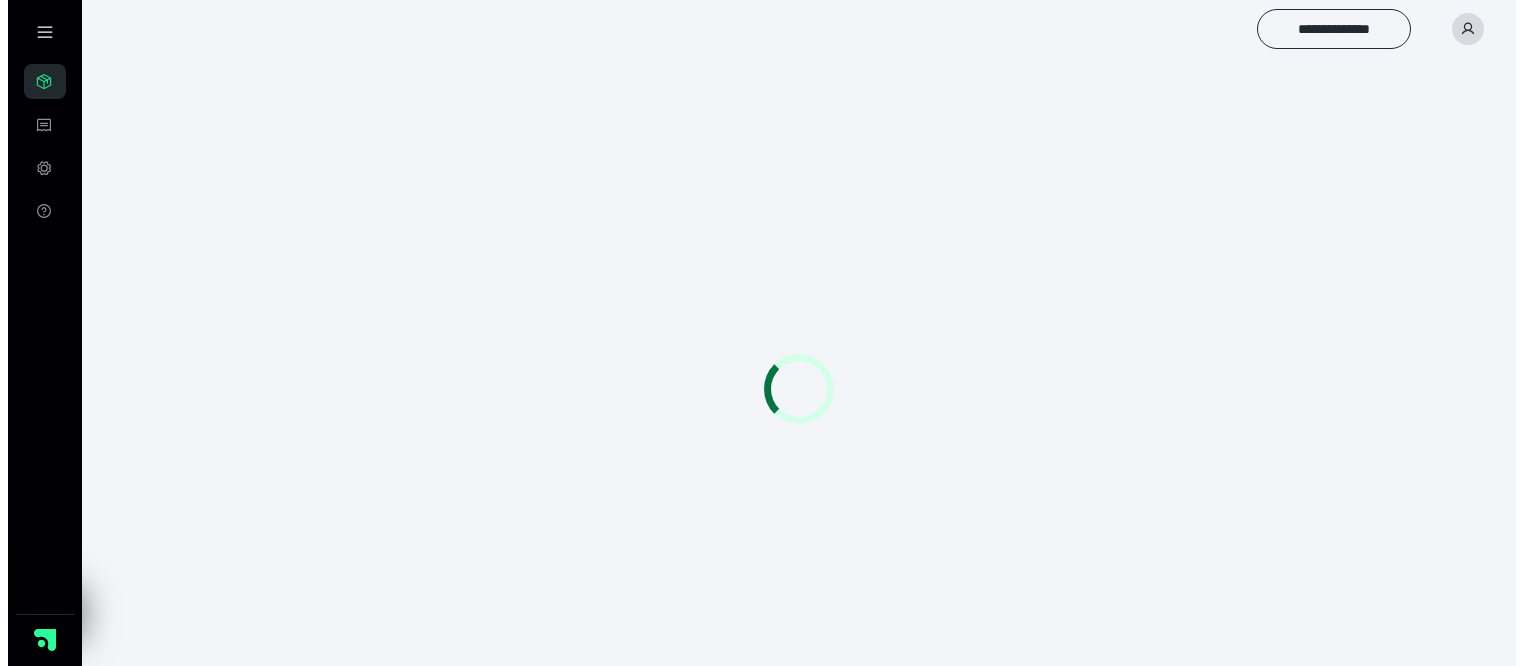 scroll, scrollTop: 0, scrollLeft: 0, axis: both 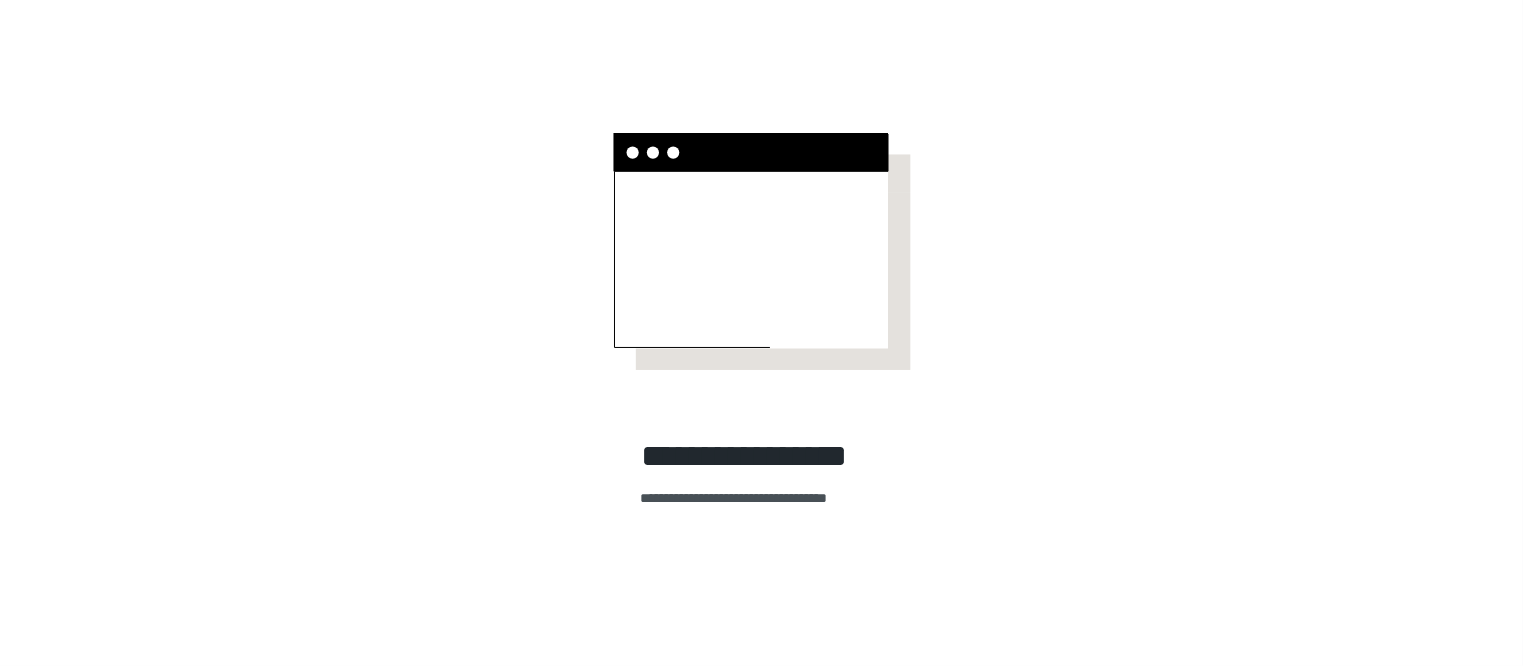 click at bounding box center (762, 251) 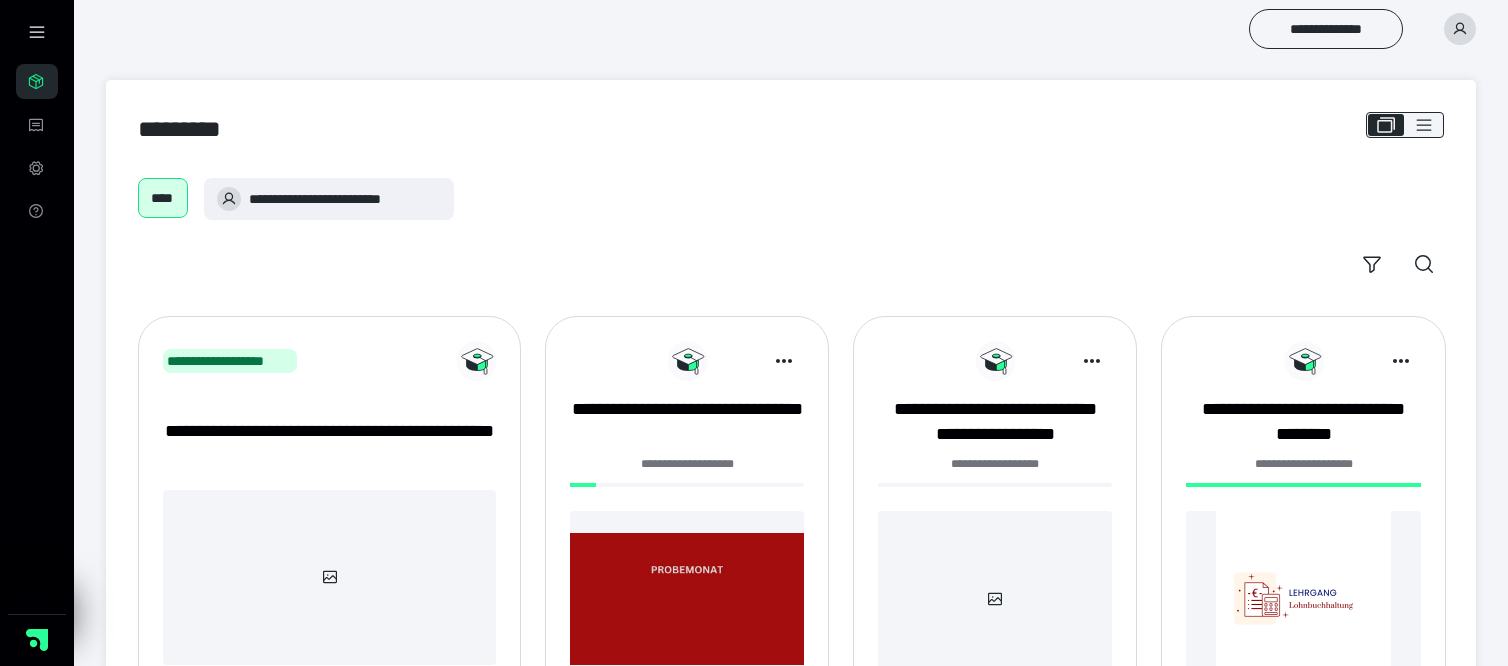 scroll, scrollTop: 152, scrollLeft: 0, axis: vertical 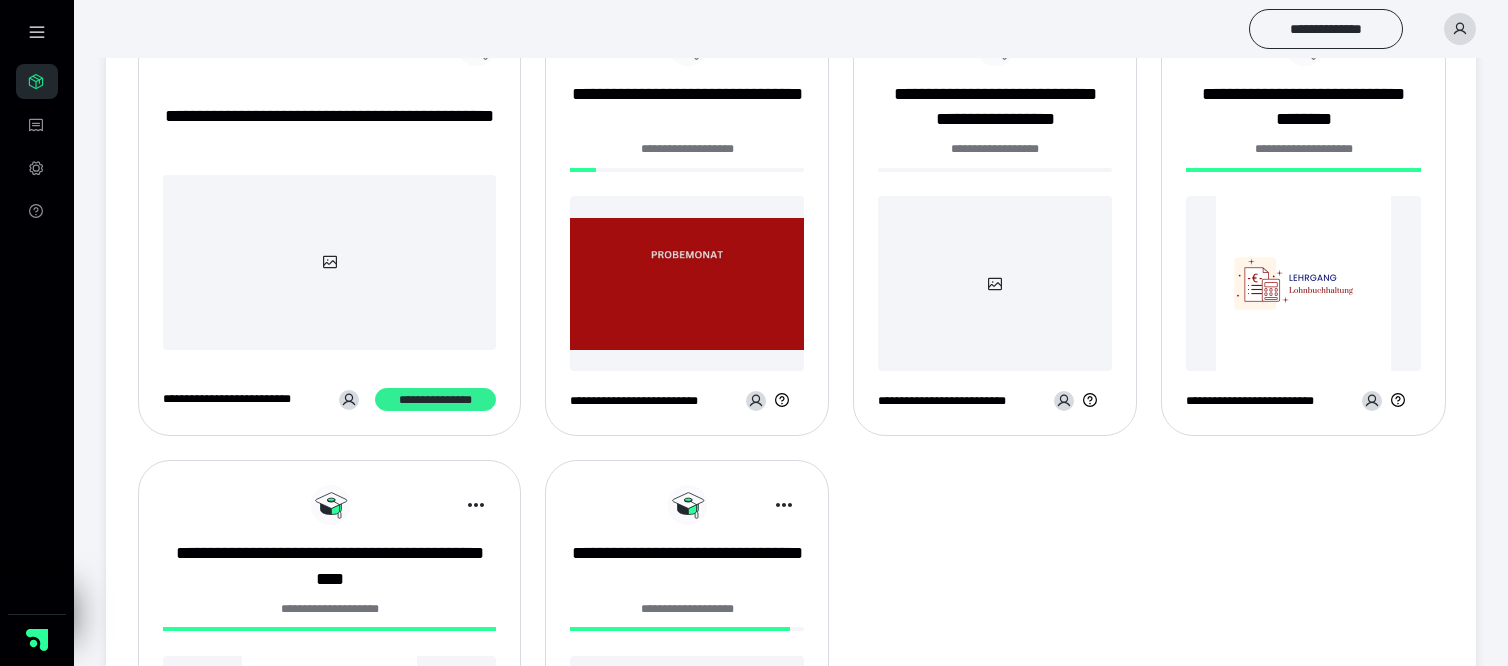 click on "**********" at bounding box center (435, 400) 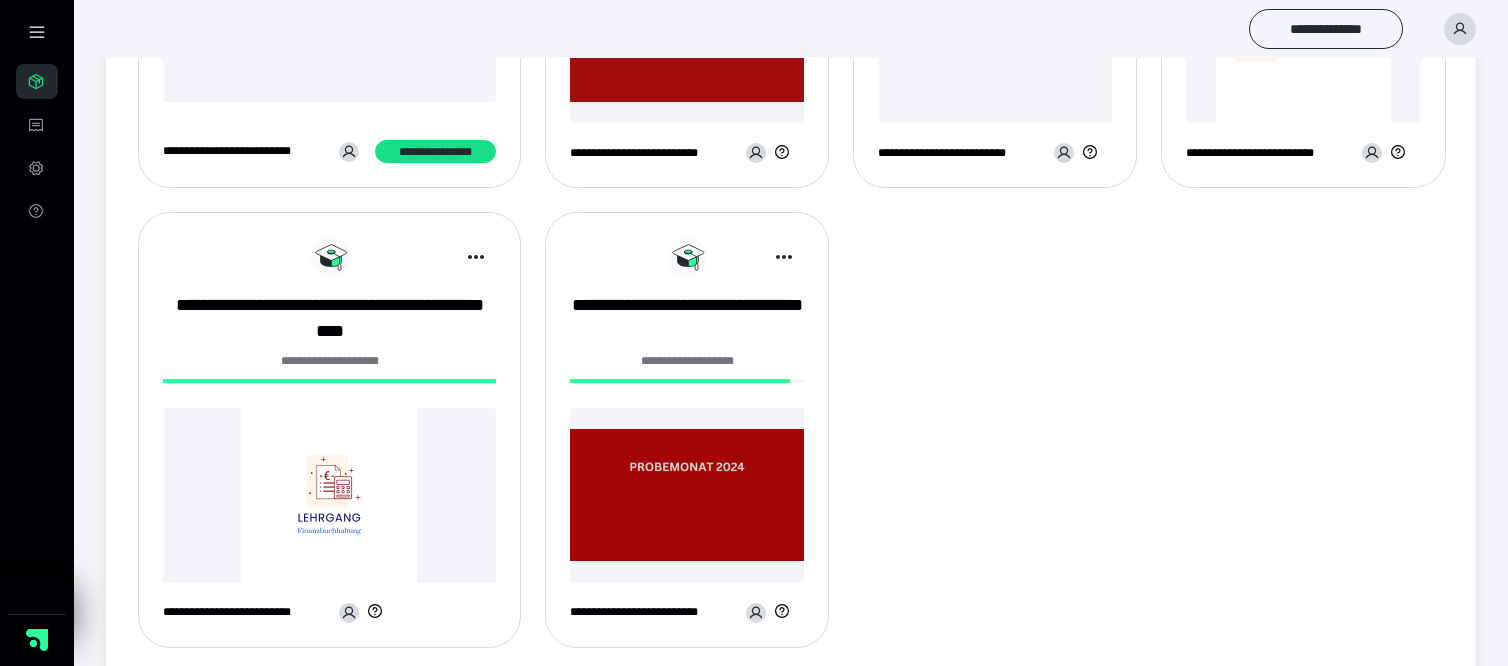 scroll, scrollTop: 567, scrollLeft: 0, axis: vertical 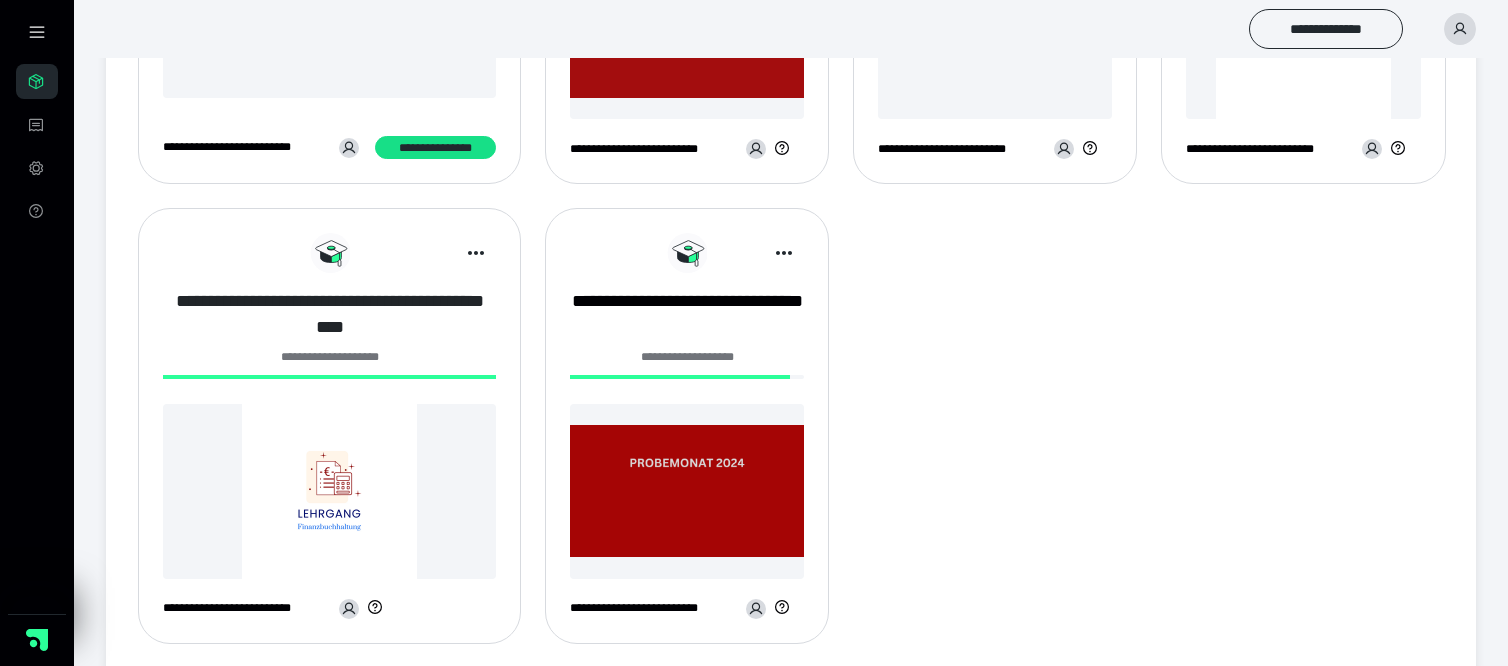 click on "**********" at bounding box center [329, 314] 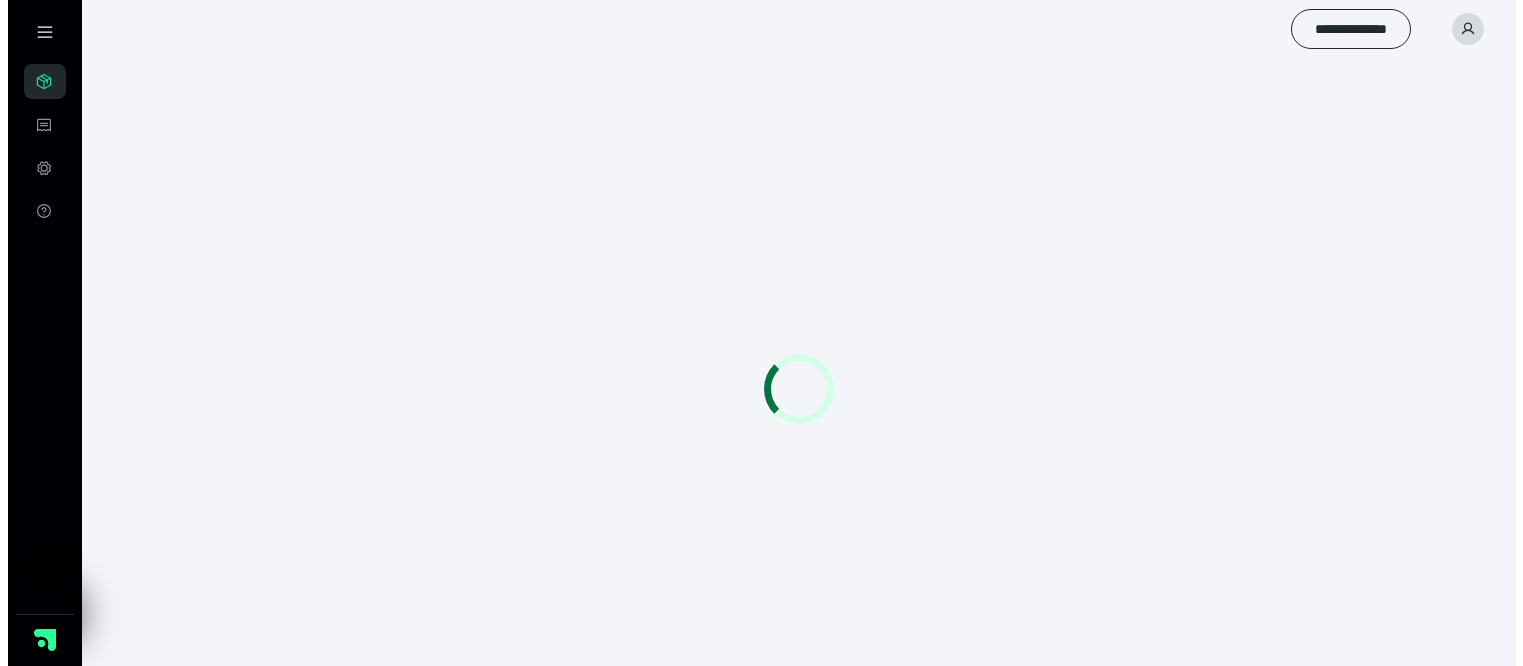 scroll, scrollTop: 0, scrollLeft: 0, axis: both 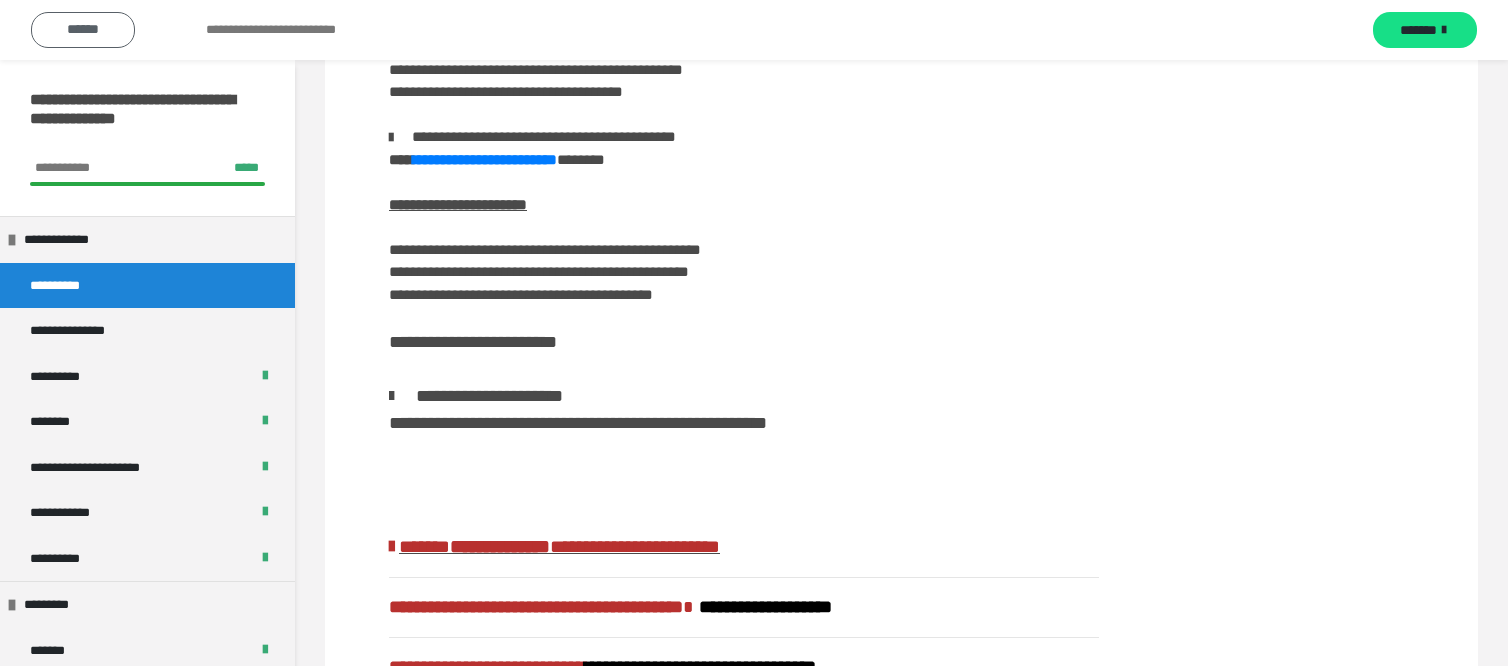 click on "******" at bounding box center [83, 29] 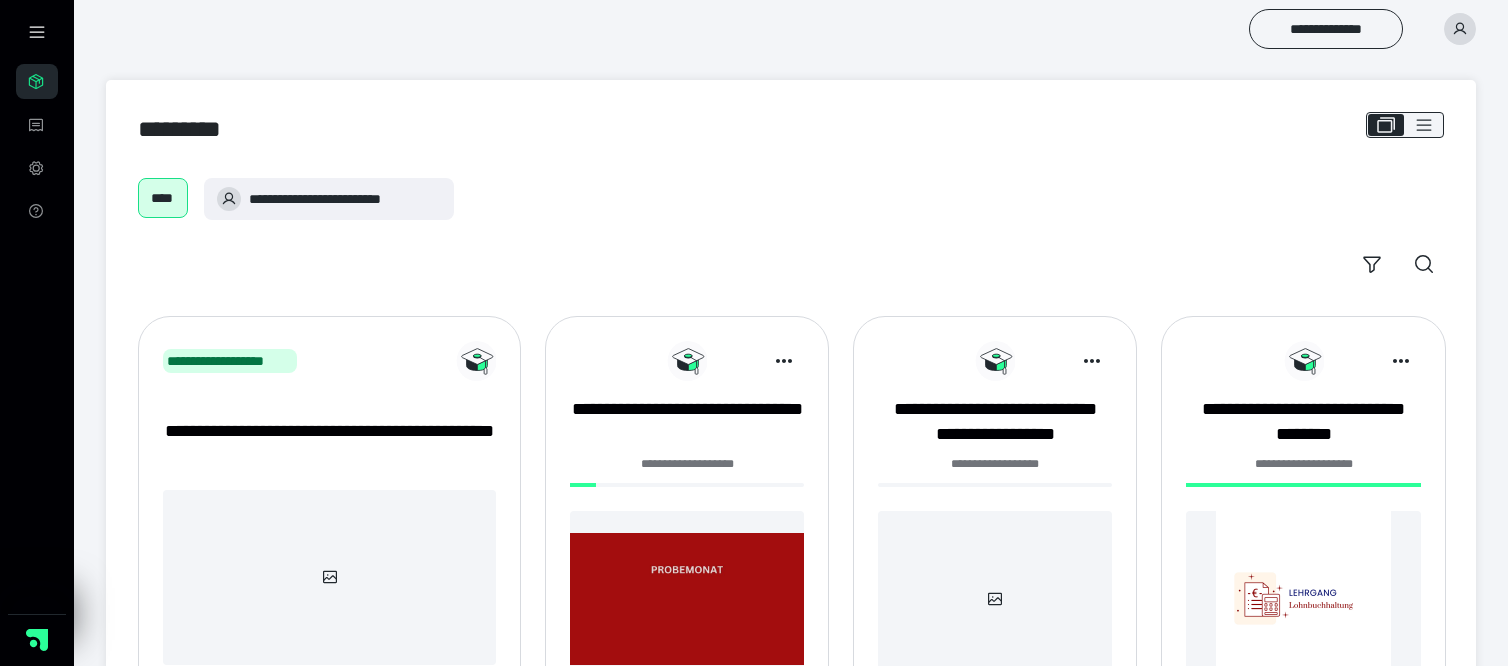 scroll, scrollTop: 567, scrollLeft: 0, axis: vertical 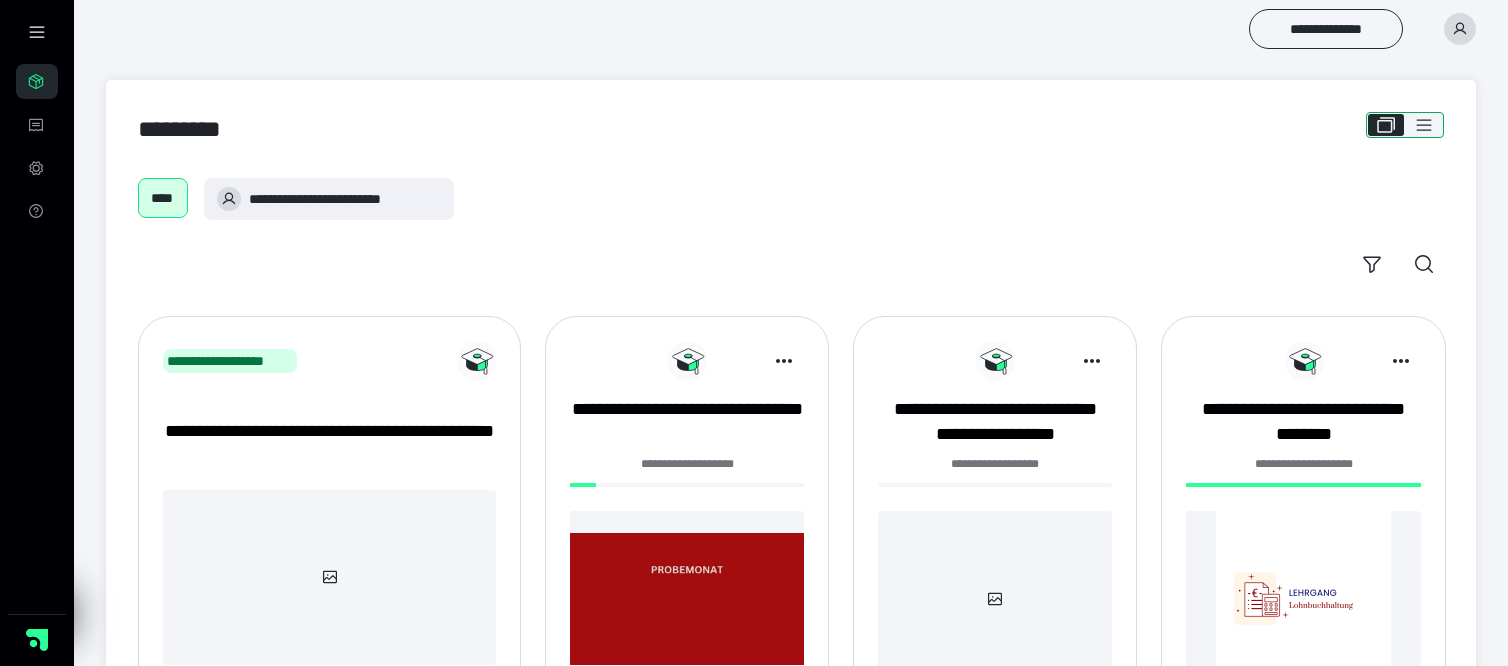 click 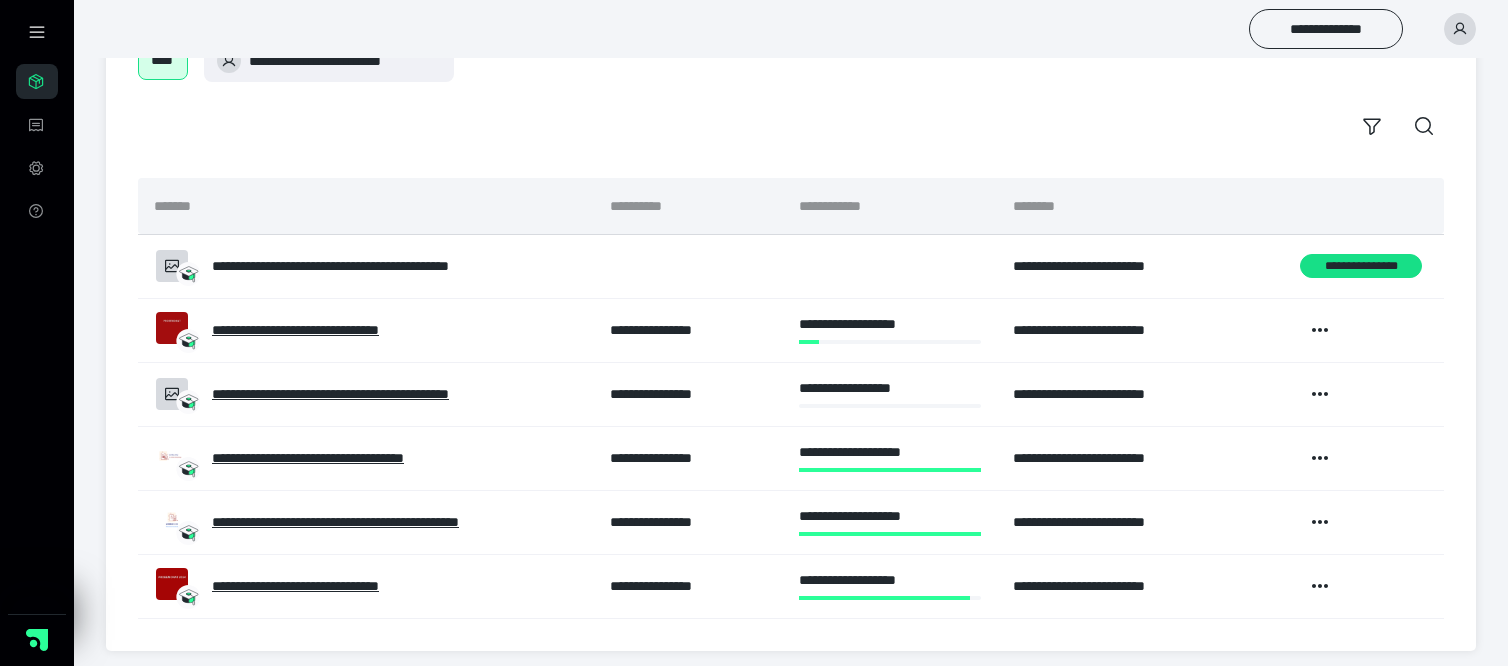scroll, scrollTop: 146, scrollLeft: 0, axis: vertical 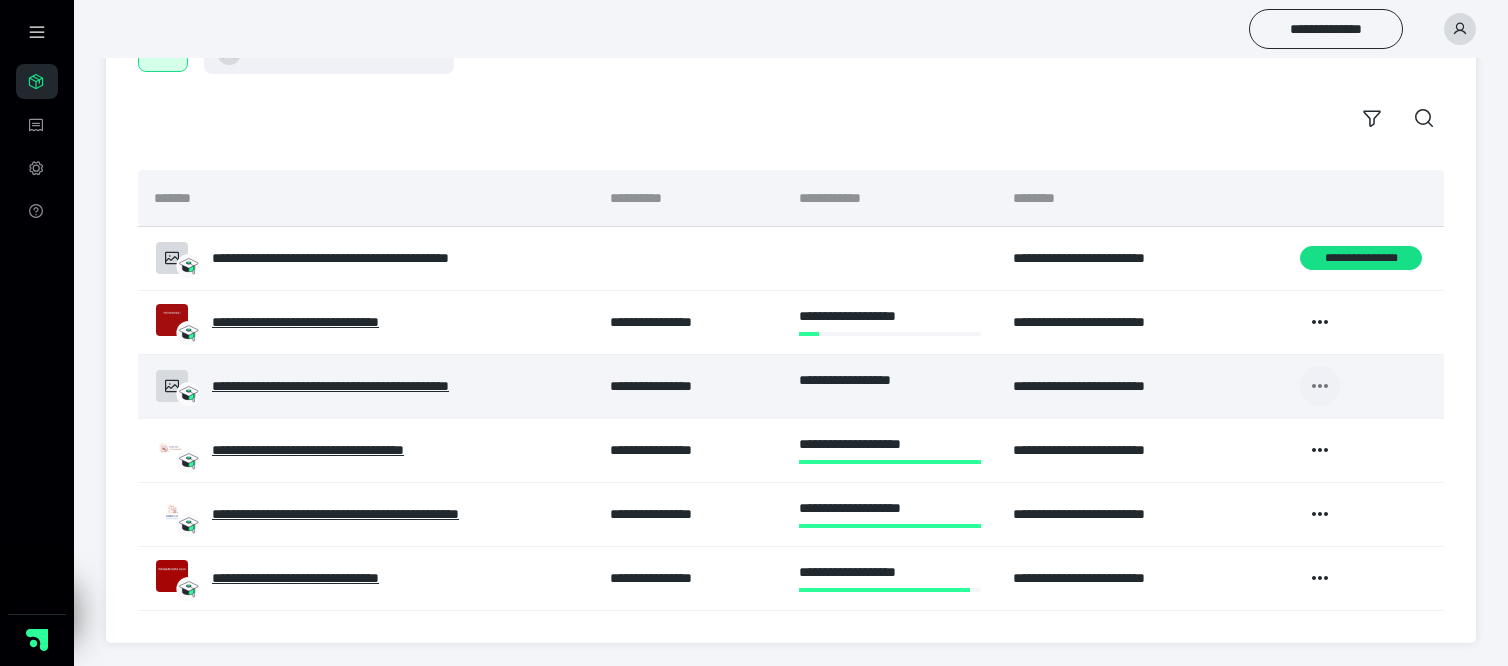 click 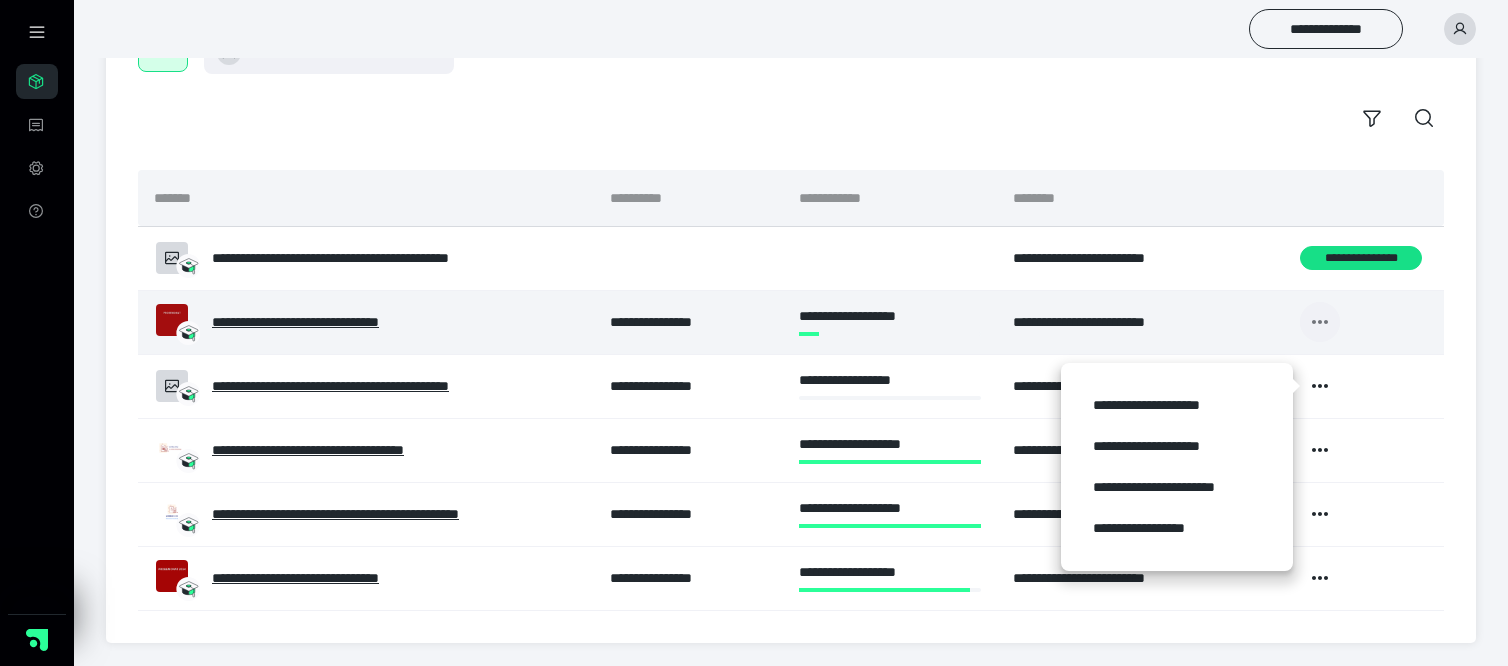 click 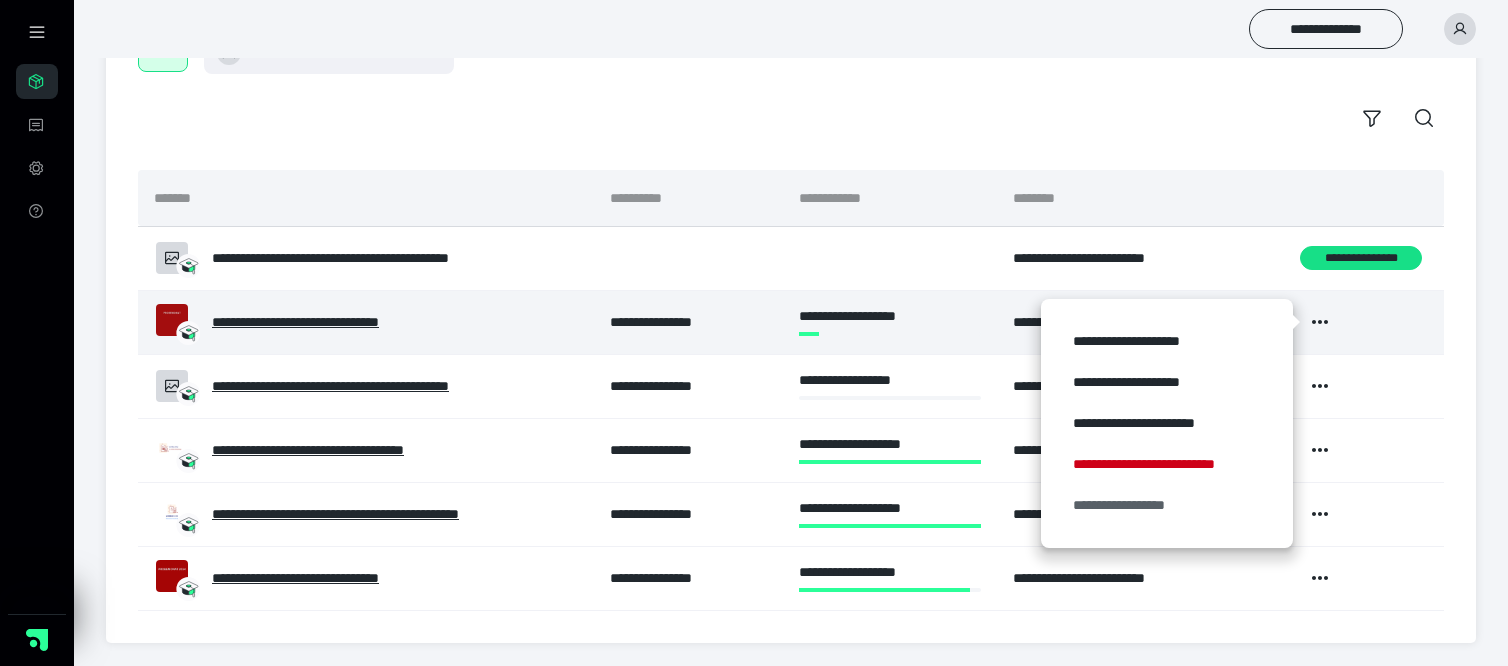 click on "**********" at bounding box center (1167, 505) 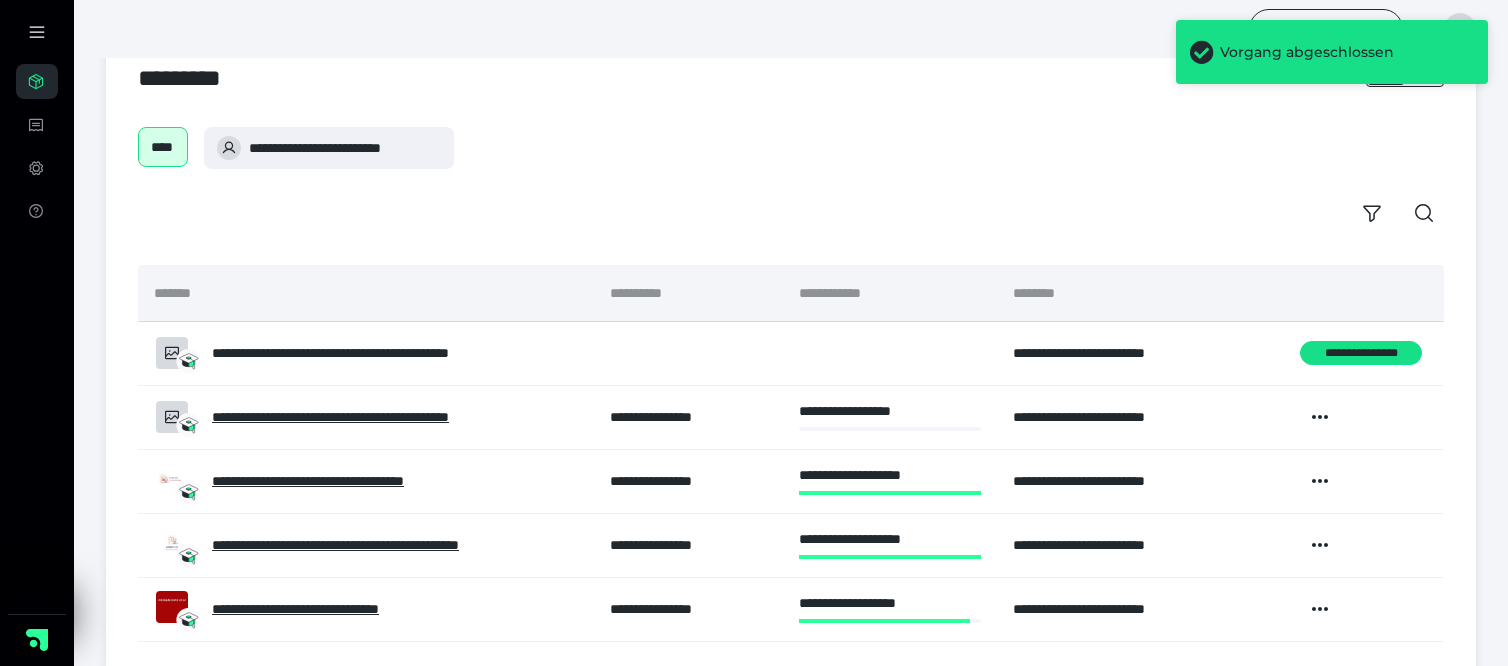 scroll, scrollTop: 82, scrollLeft: 0, axis: vertical 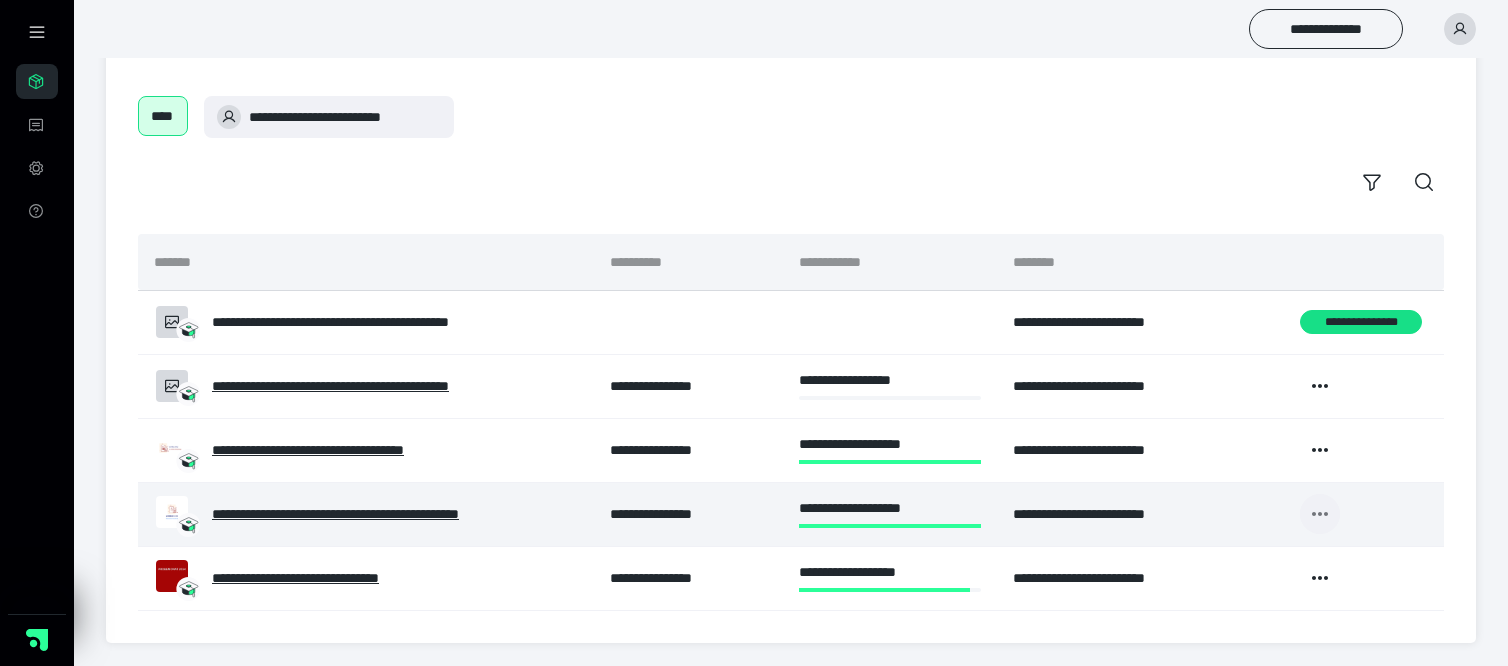 click 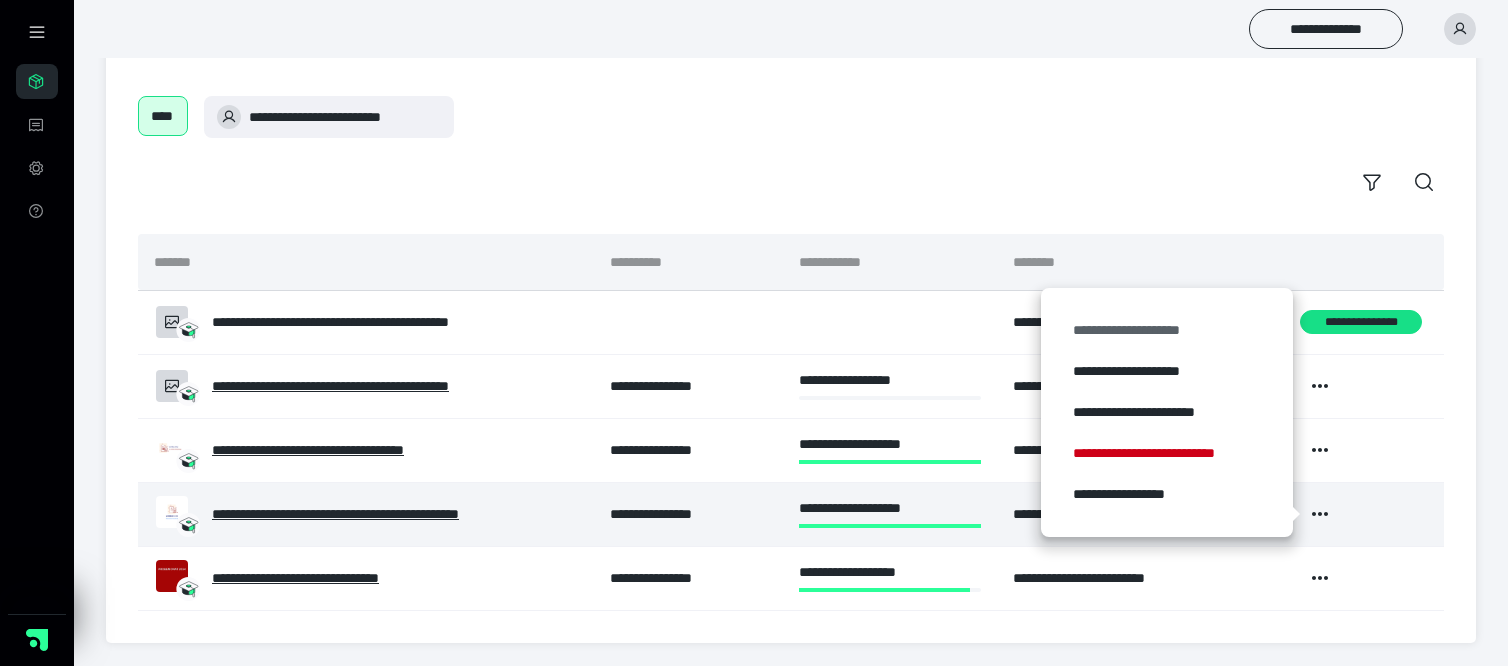 click on "**********" at bounding box center (1167, 330) 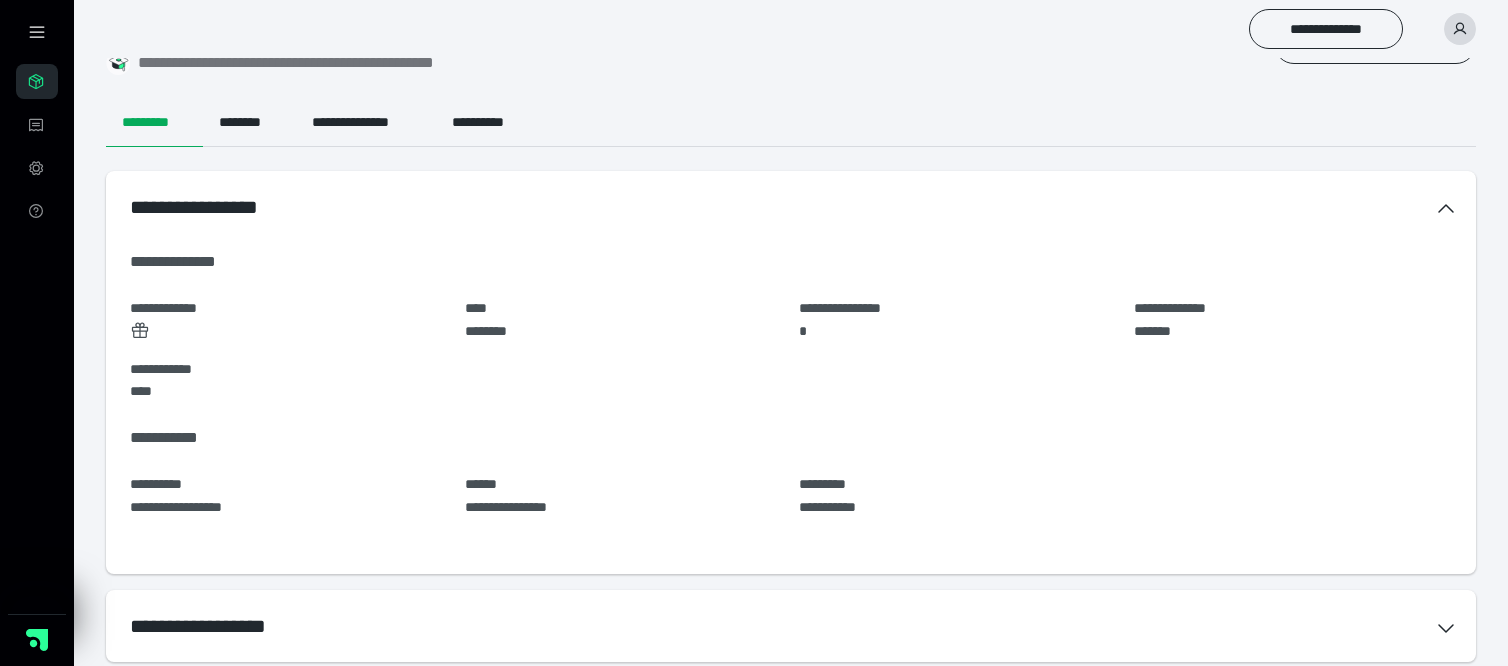 scroll, scrollTop: 101, scrollLeft: 0, axis: vertical 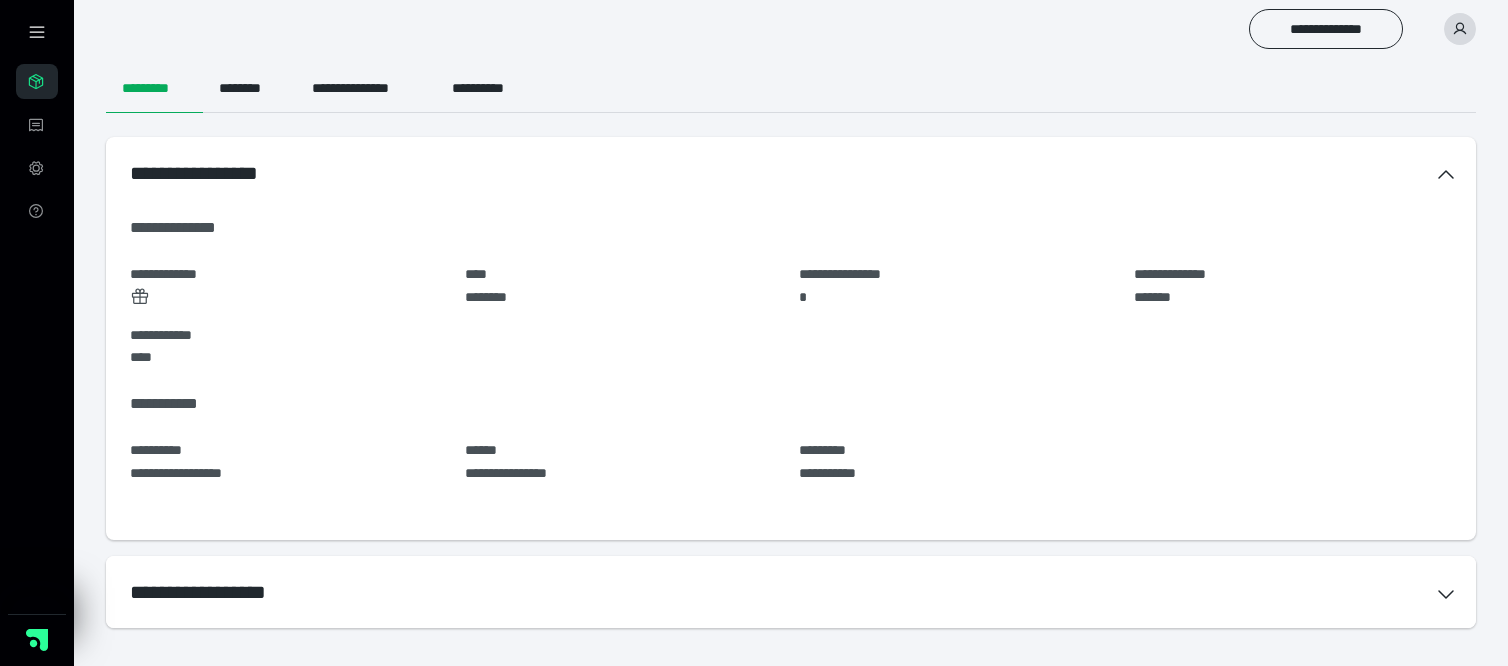 drag, startPoint x: 1123, startPoint y: 328, endPoint x: 276, endPoint y: 609, distance: 892.3956 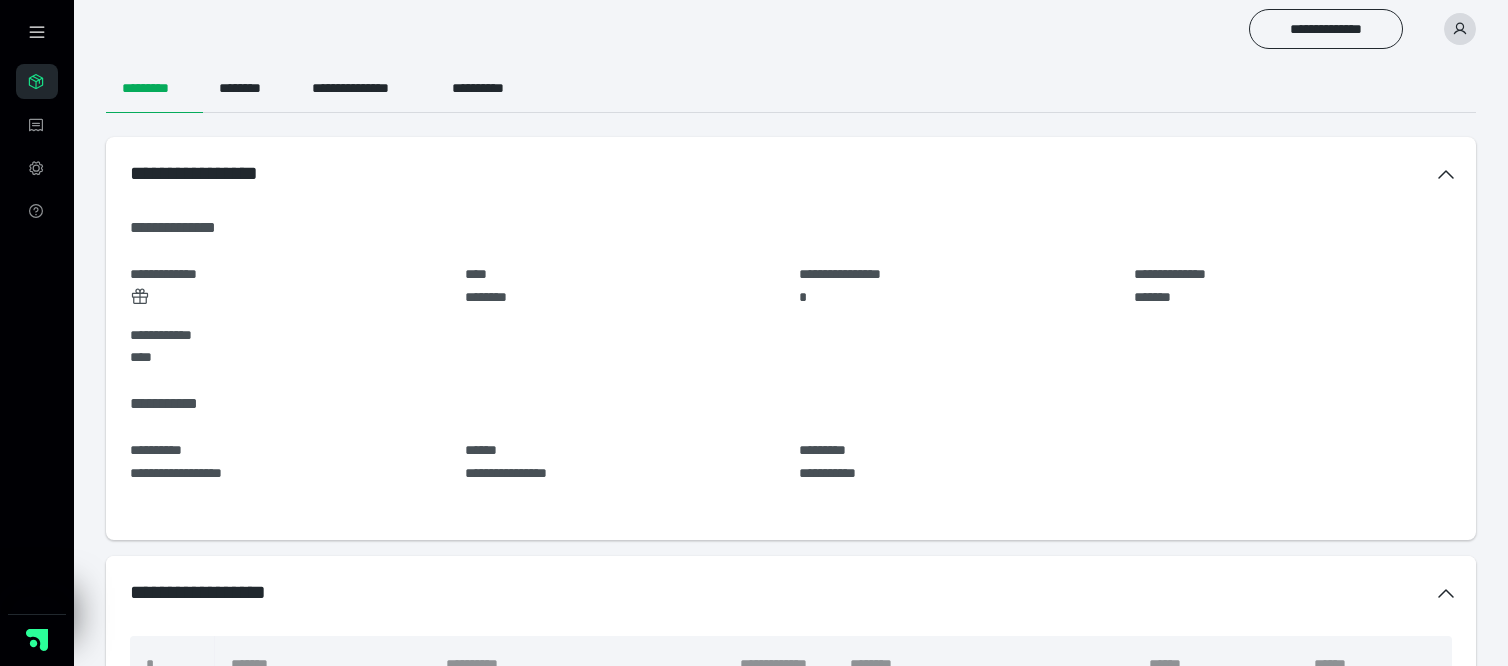 click on "**********" at bounding box center (791, 592) 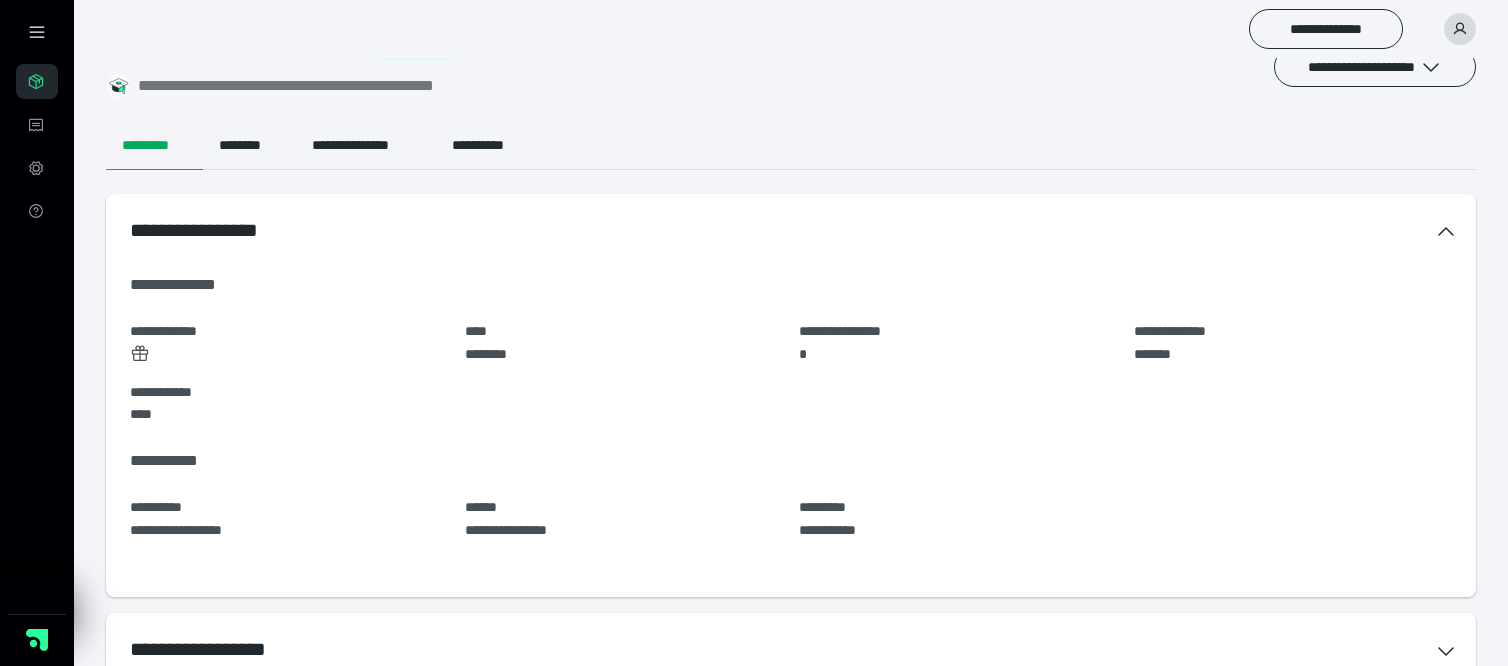 scroll, scrollTop: 0, scrollLeft: 0, axis: both 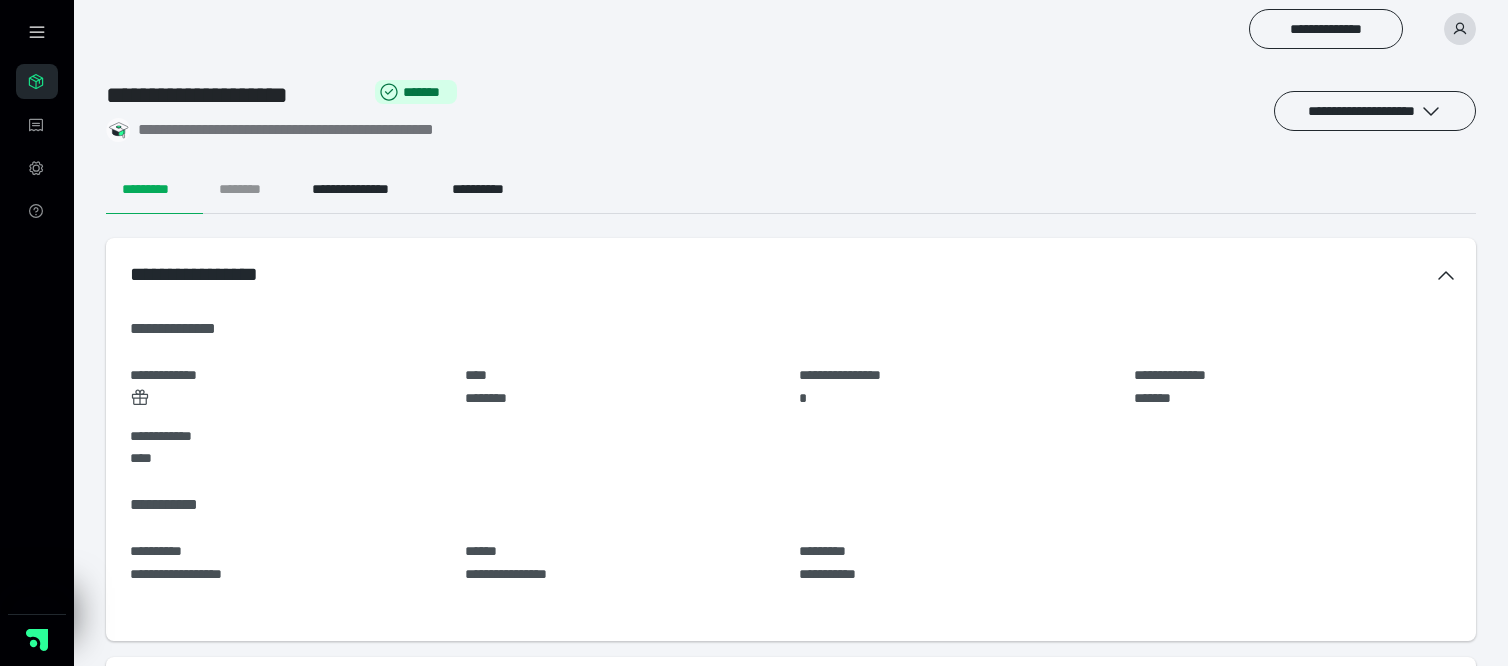 click on "********" at bounding box center (249, 190) 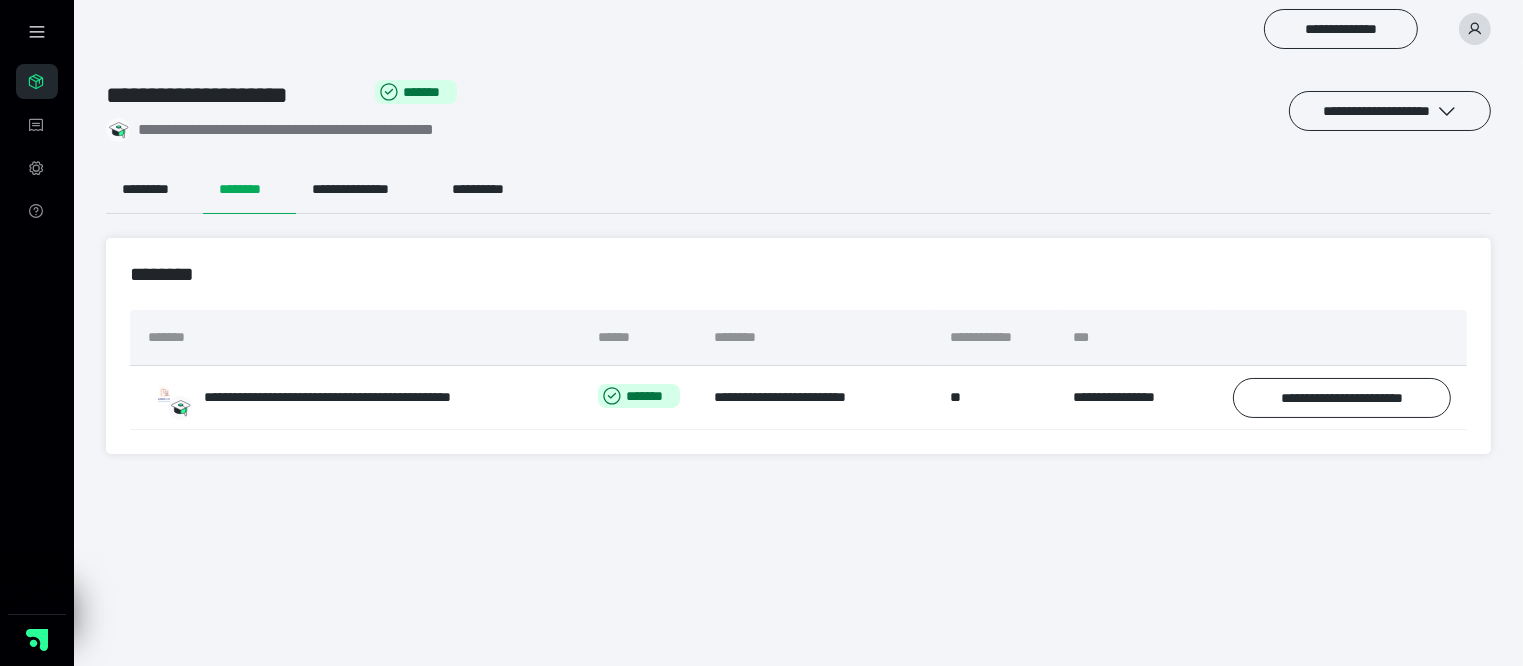 click on "**********" at bounding box center (798, 111) 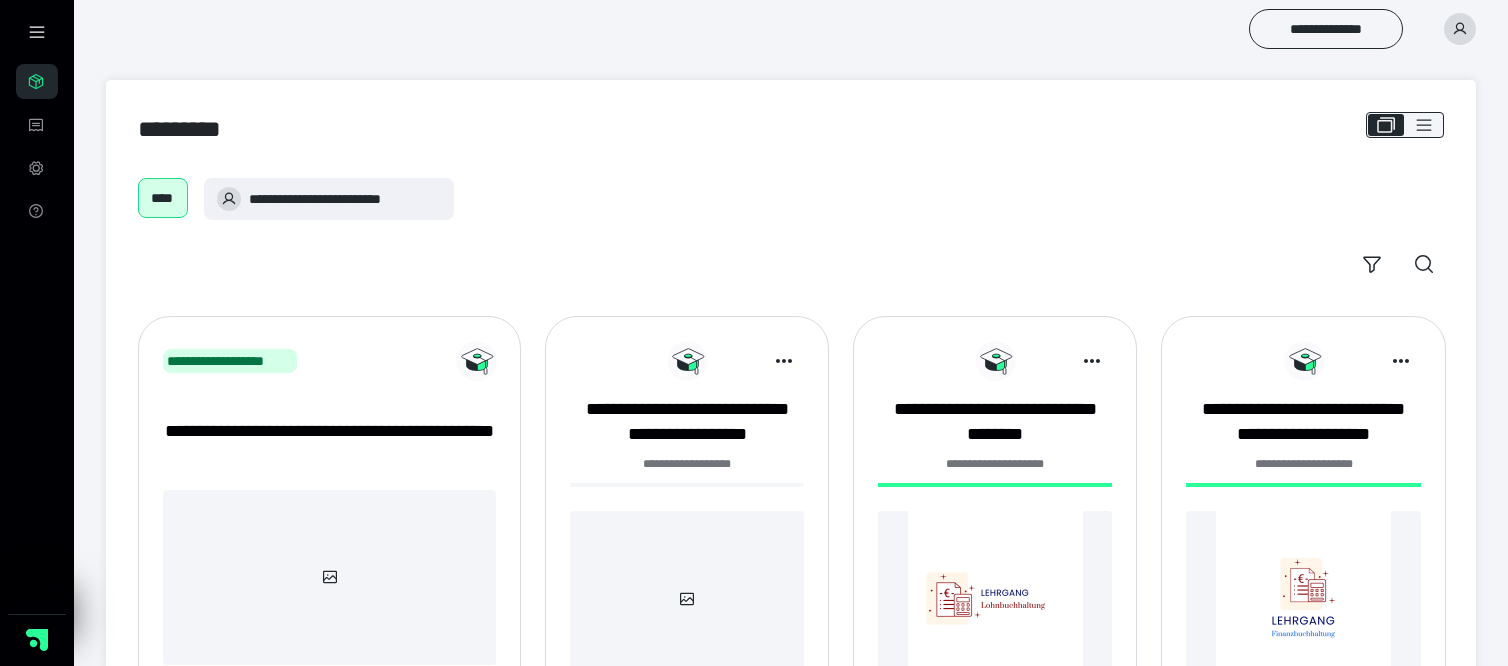 click on "**********" at bounding box center [791, 199] 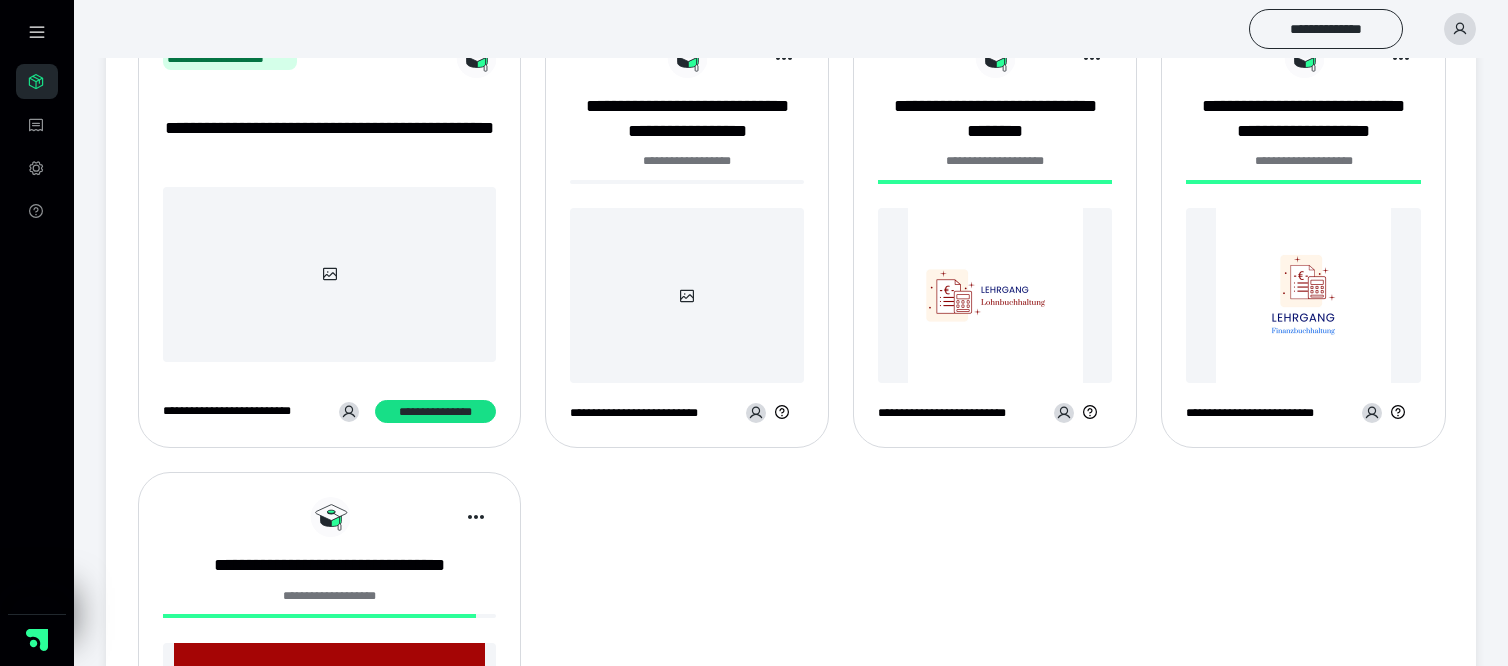 scroll, scrollTop: 304, scrollLeft: 0, axis: vertical 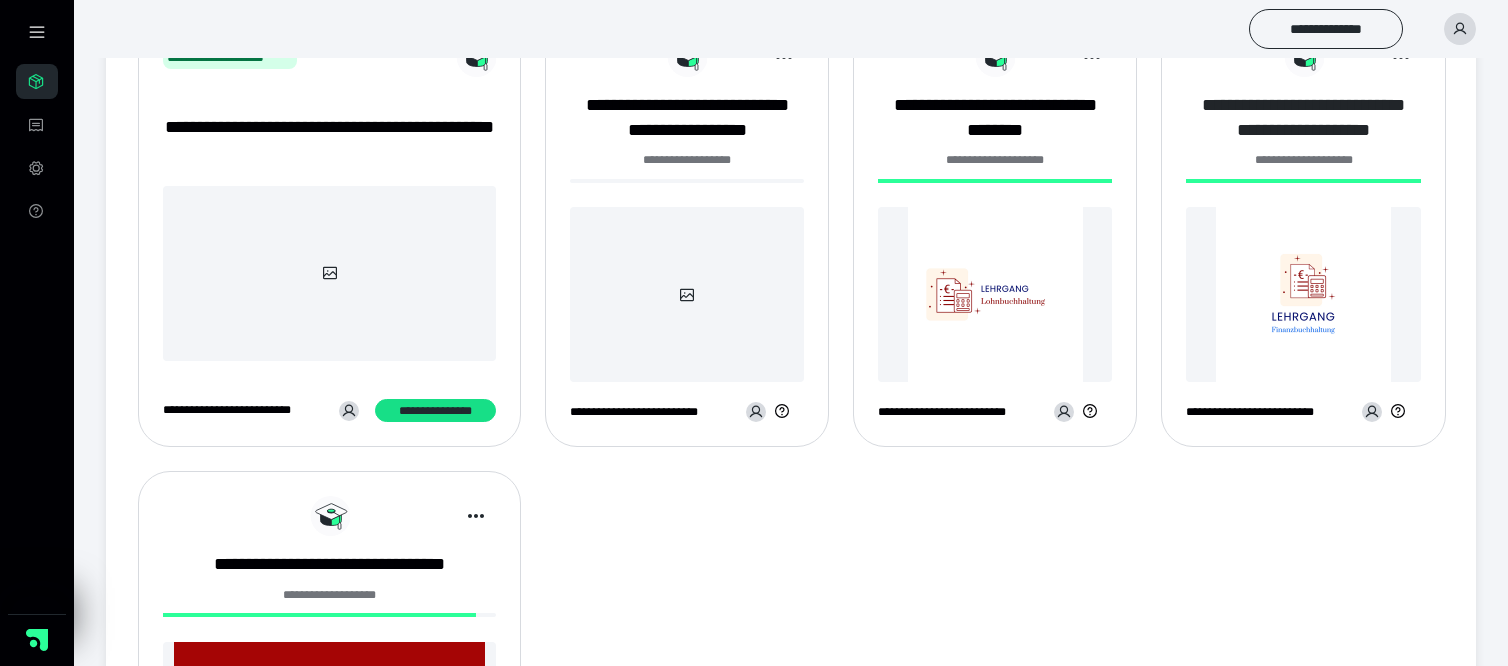 click on "**********" at bounding box center [1303, 118] 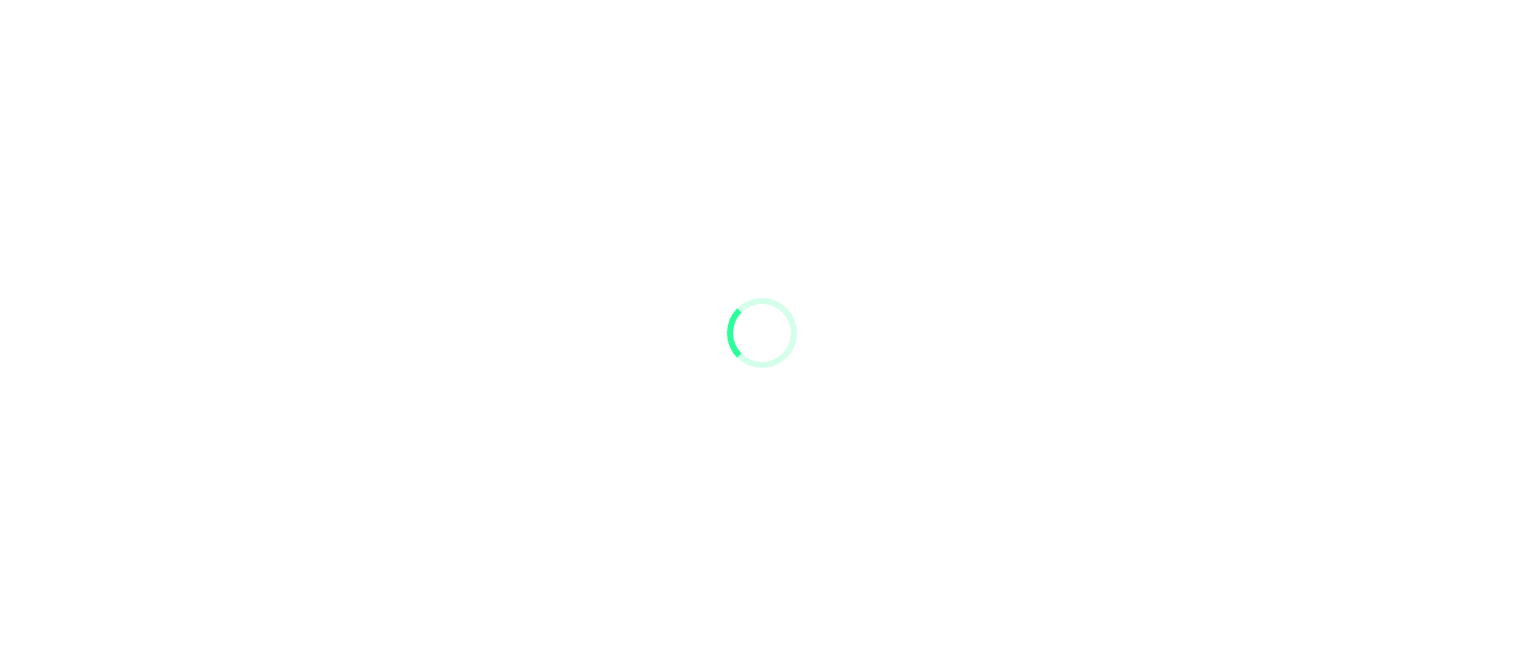 scroll, scrollTop: 0, scrollLeft: 0, axis: both 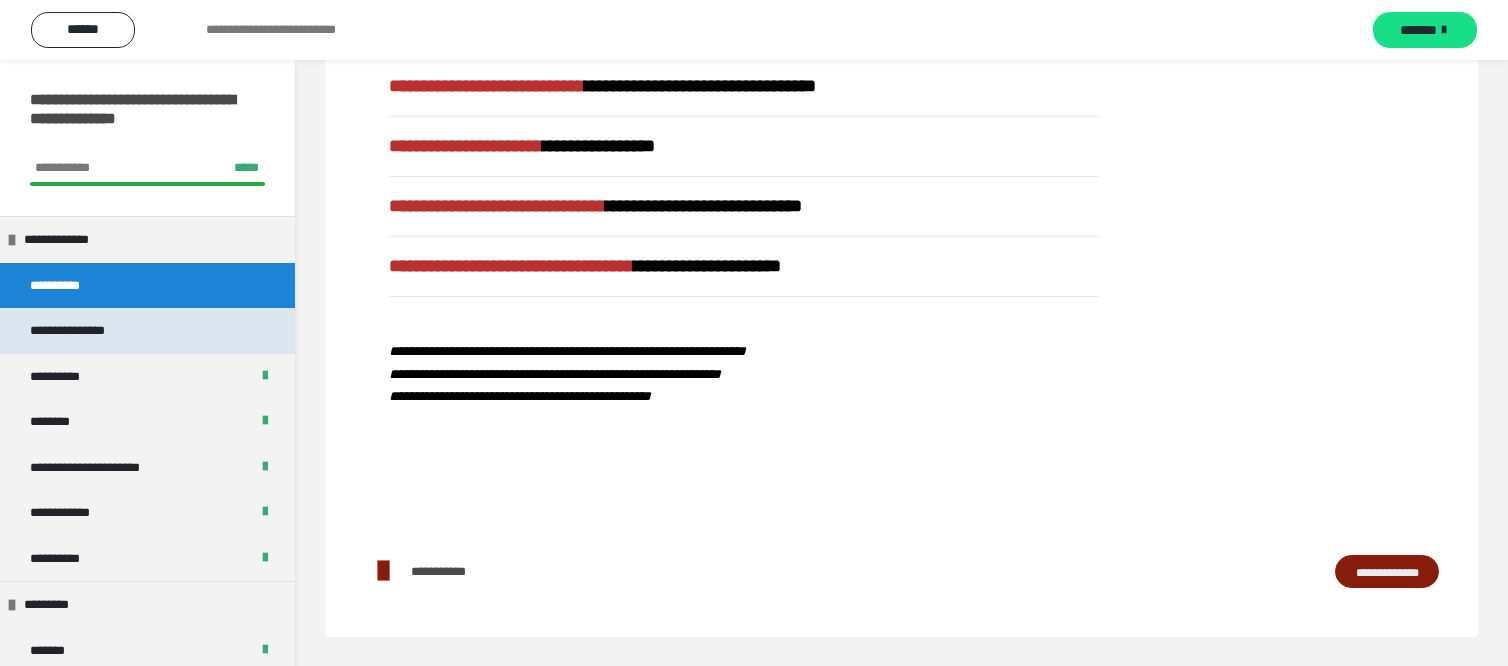 click on "**********" at bounding box center [88, 331] 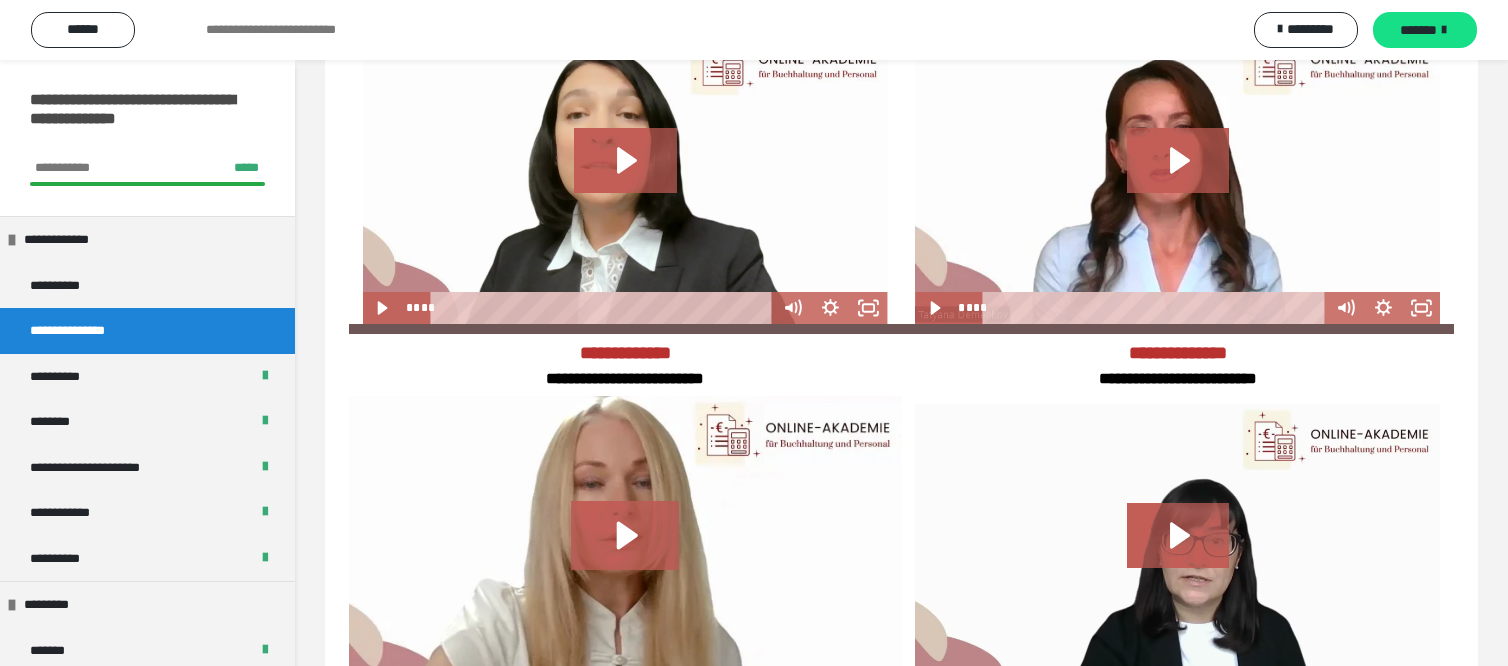 scroll, scrollTop: 854, scrollLeft: 0, axis: vertical 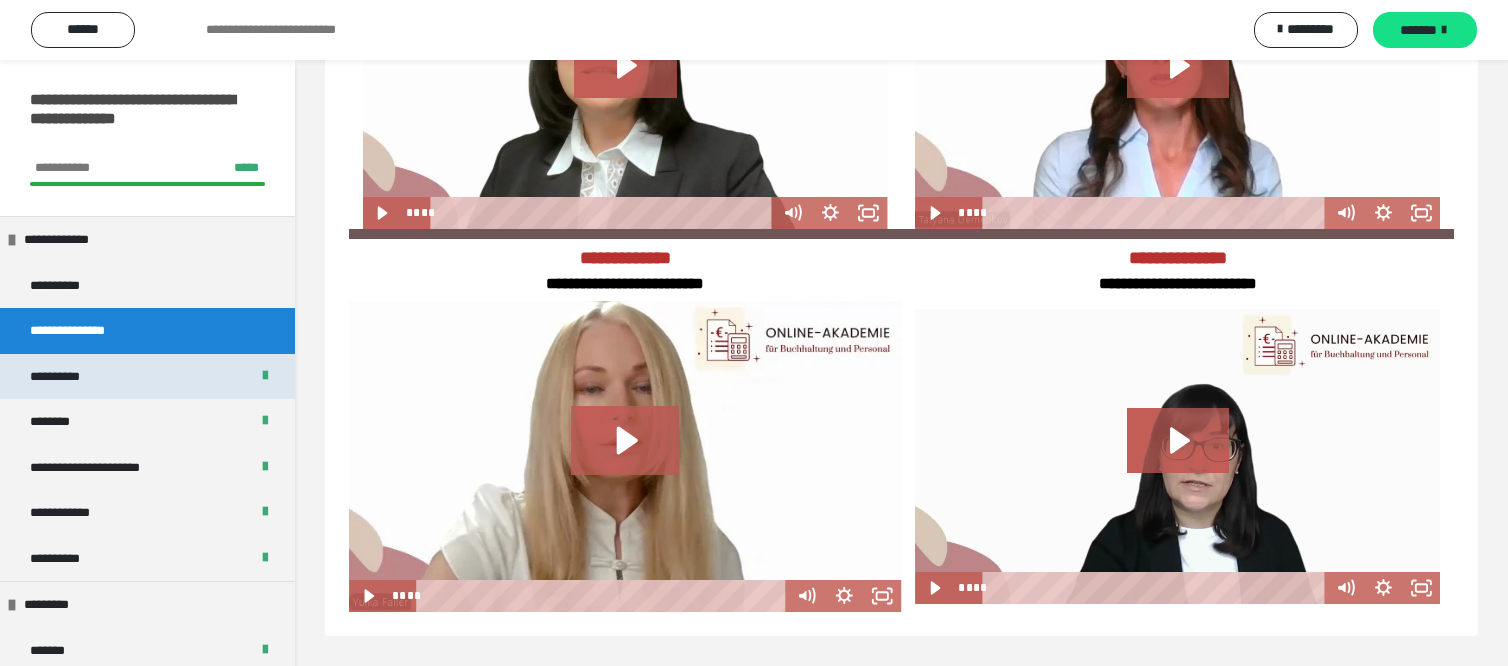 click on "**********" at bounding box center [69, 377] 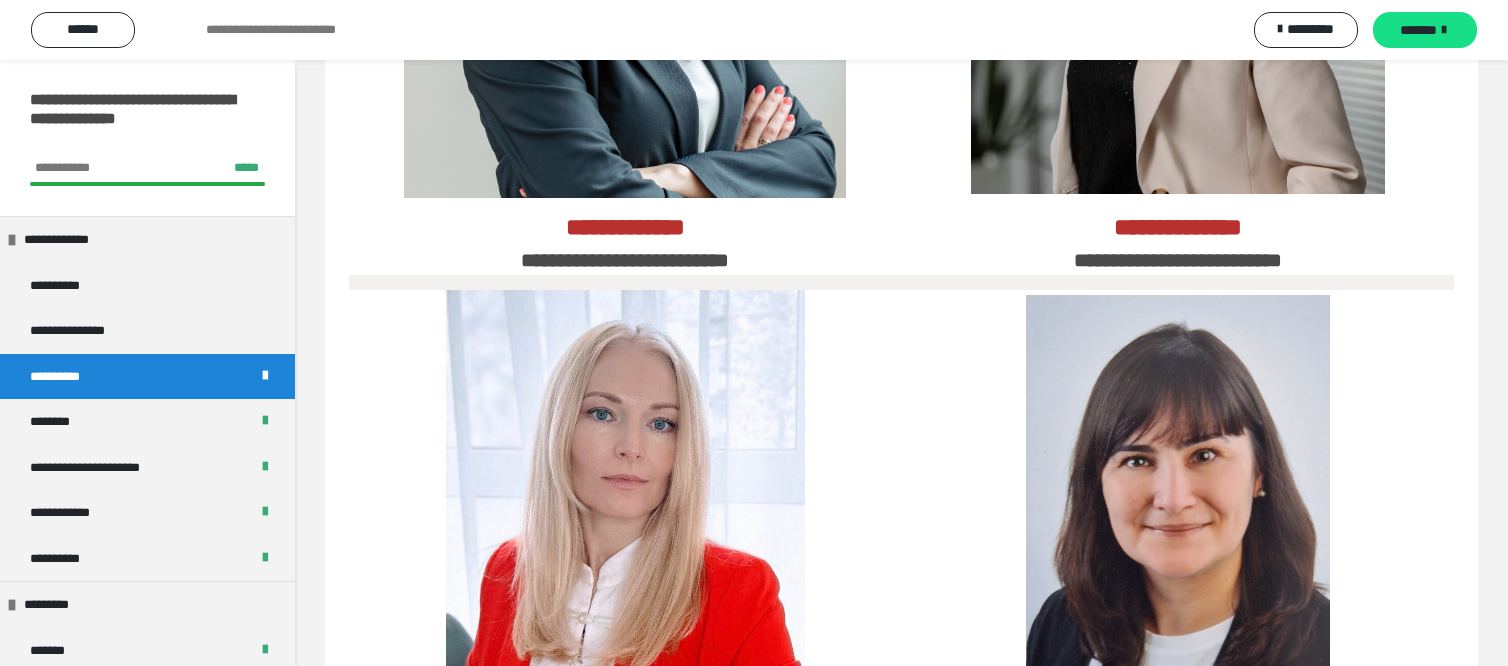 scroll, scrollTop: 1352, scrollLeft: 0, axis: vertical 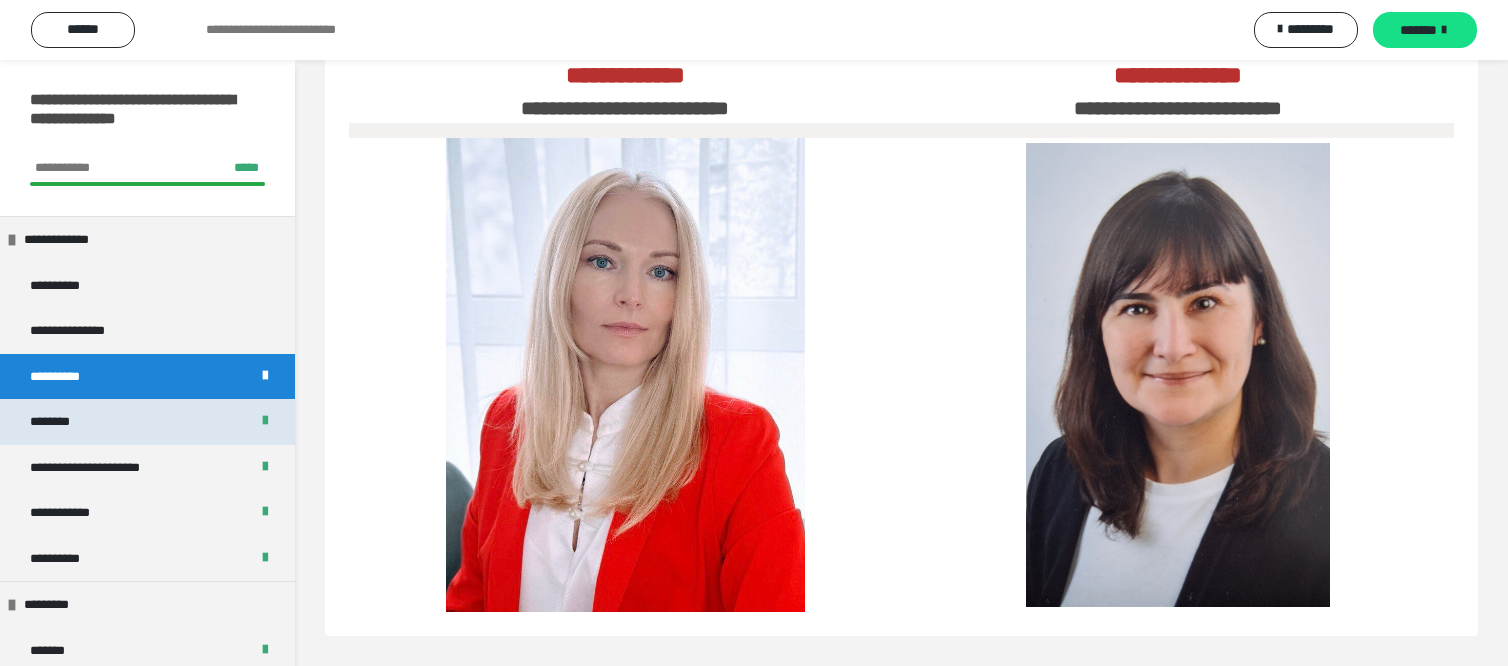 click on "********" at bounding box center [59, 422] 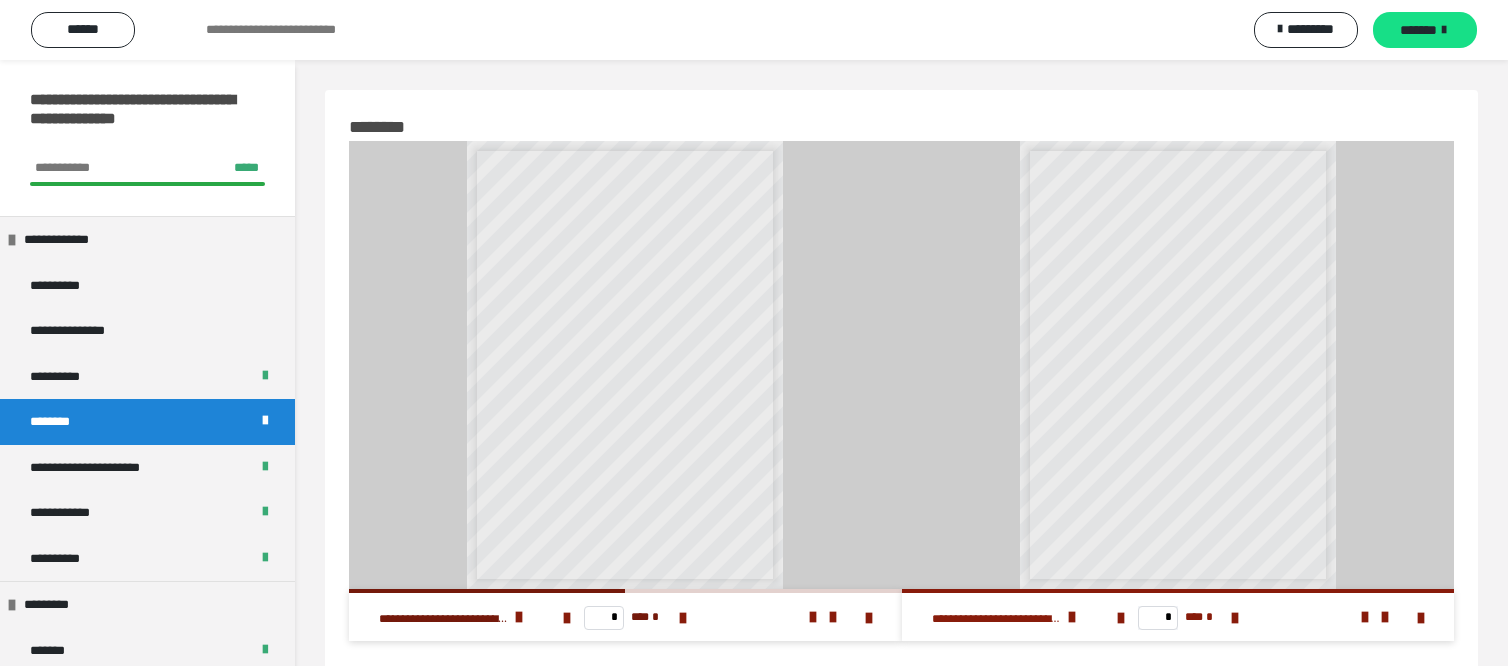 scroll, scrollTop: 192, scrollLeft: 0, axis: vertical 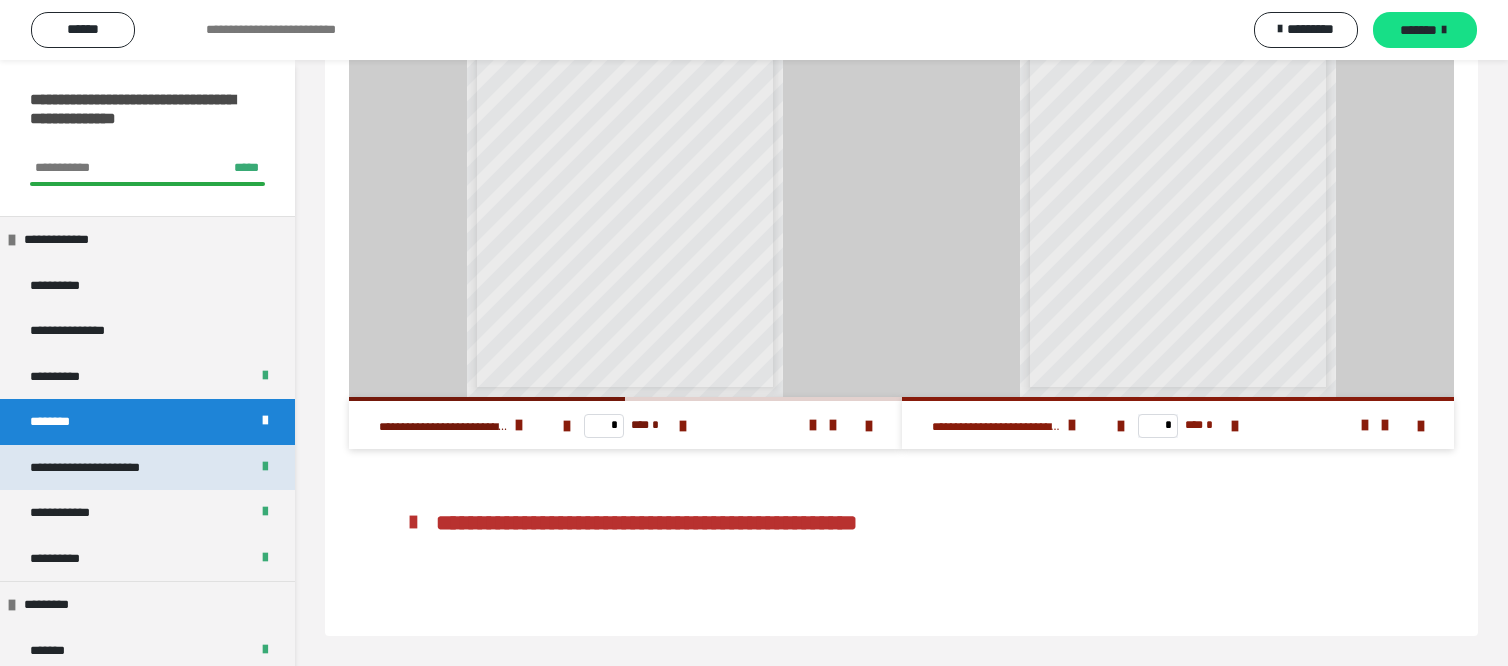 click on "**********" at bounding box center (108, 468) 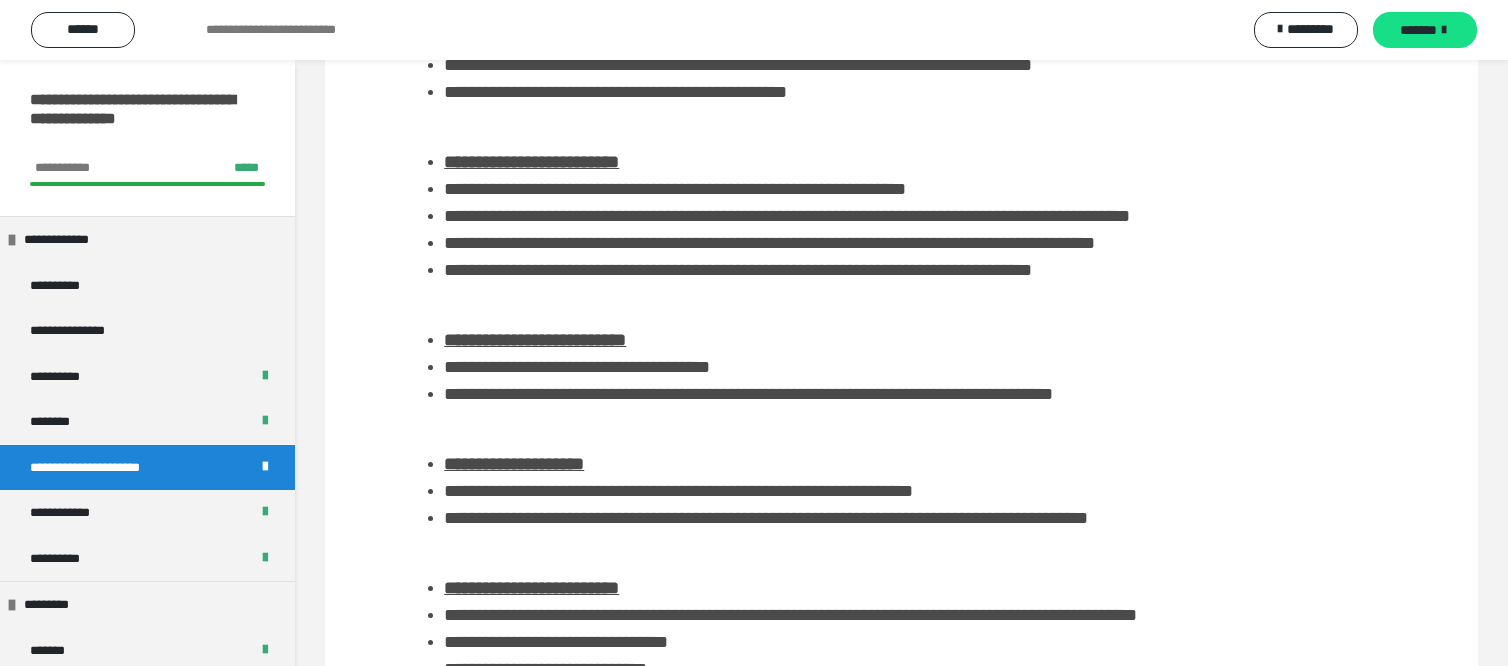 scroll, scrollTop: 1584, scrollLeft: 0, axis: vertical 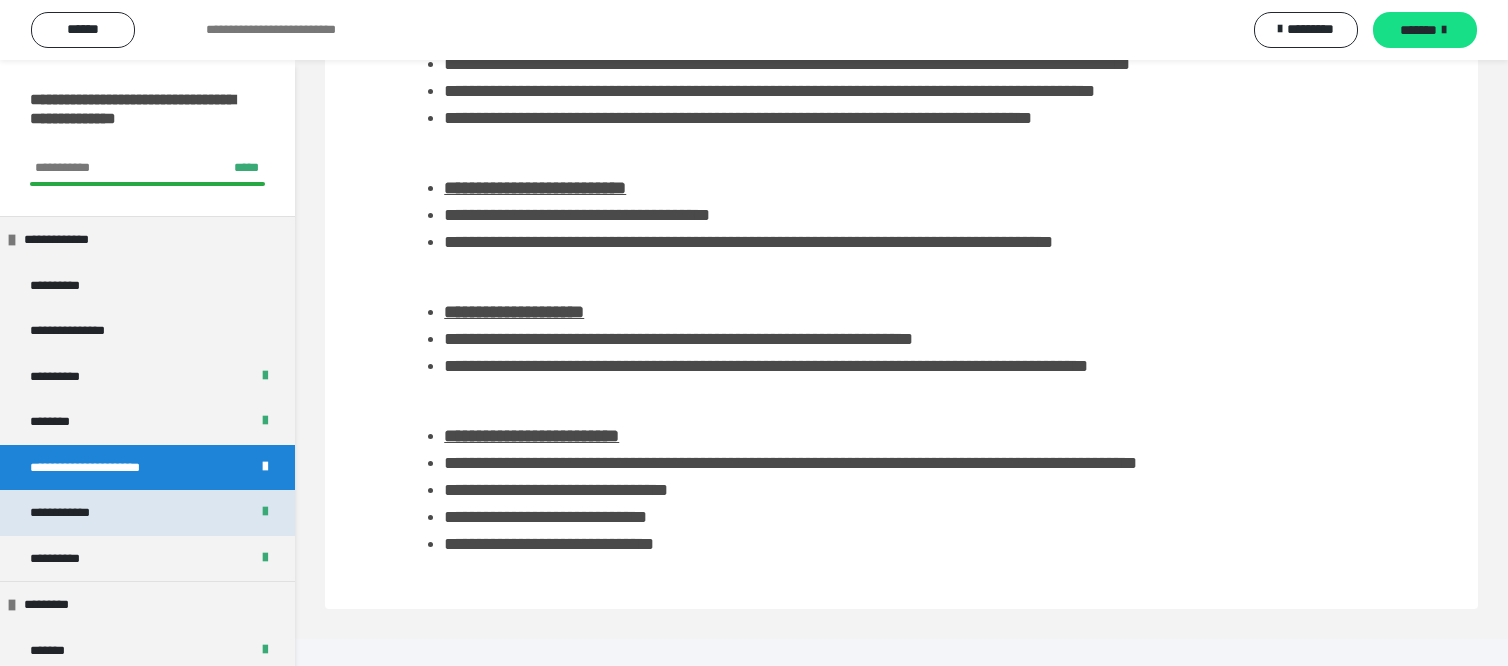 click on "**********" at bounding box center [76, 513] 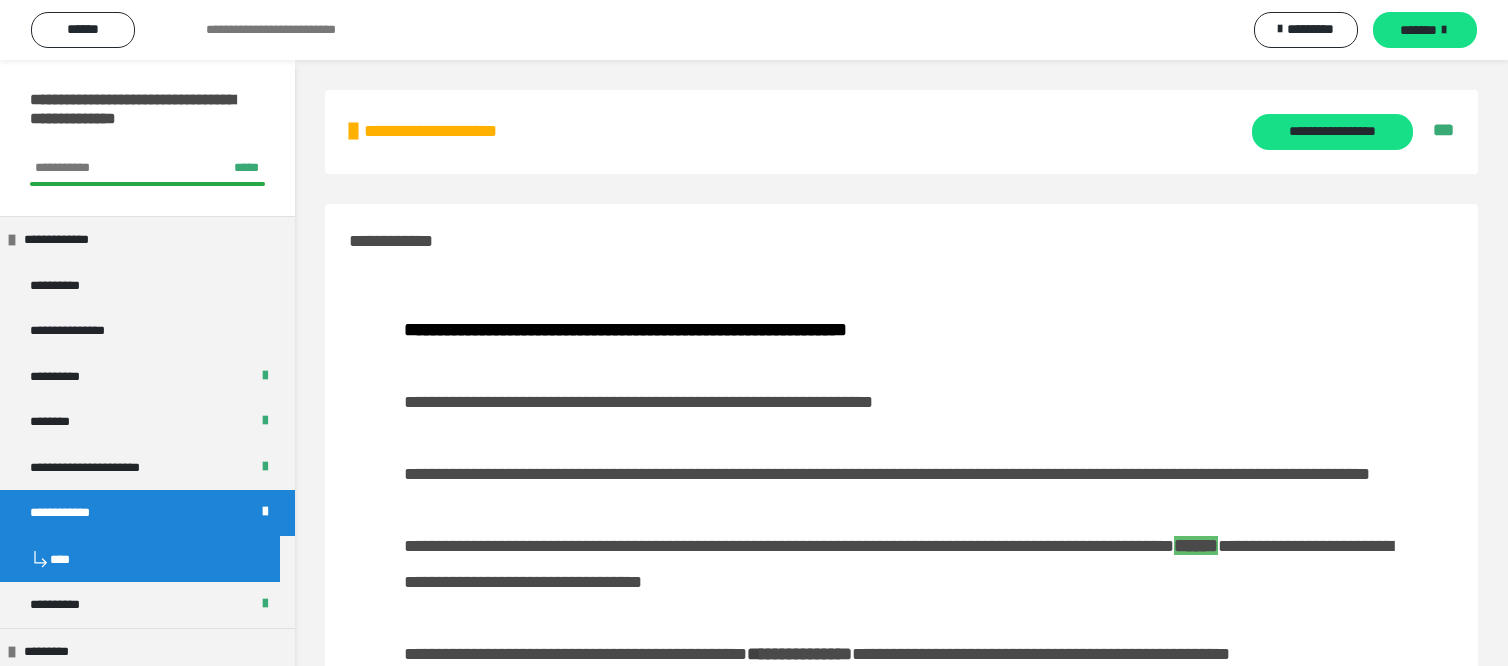 scroll, scrollTop: 320, scrollLeft: 0, axis: vertical 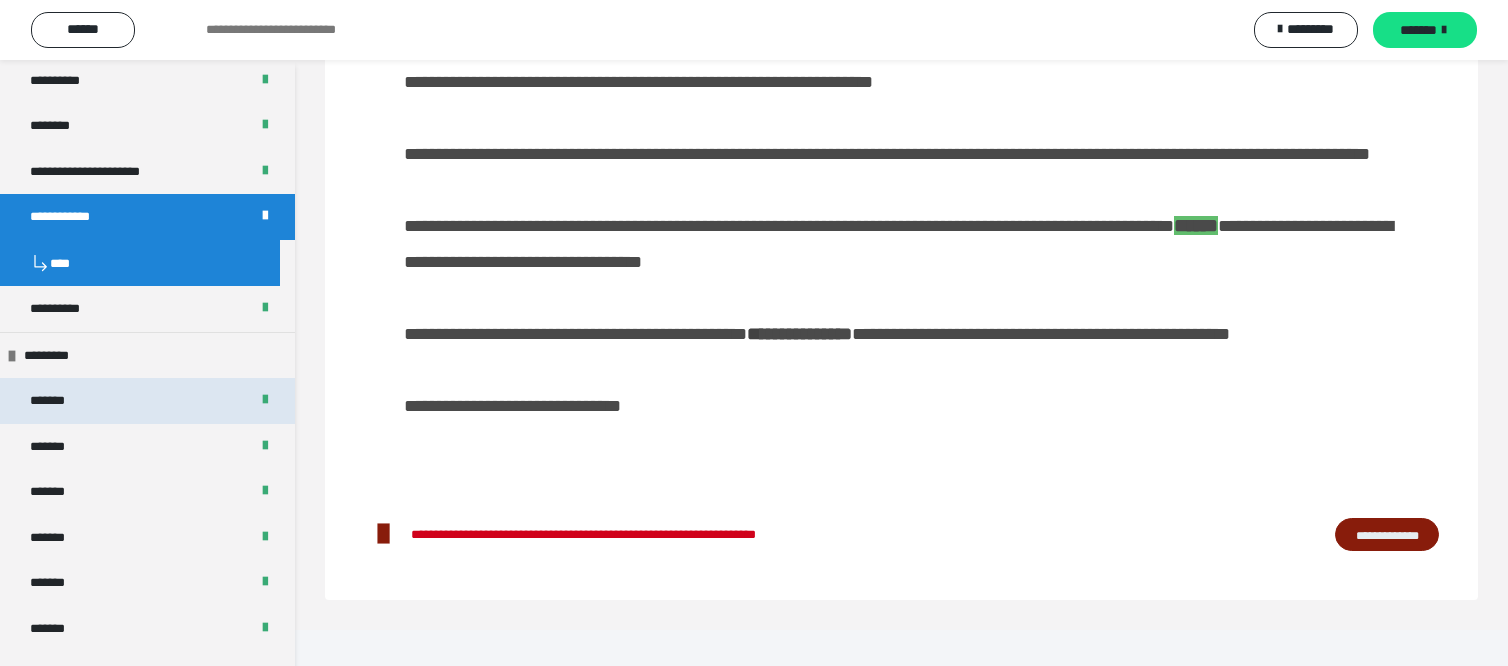 click on "*******" at bounding box center (57, 401) 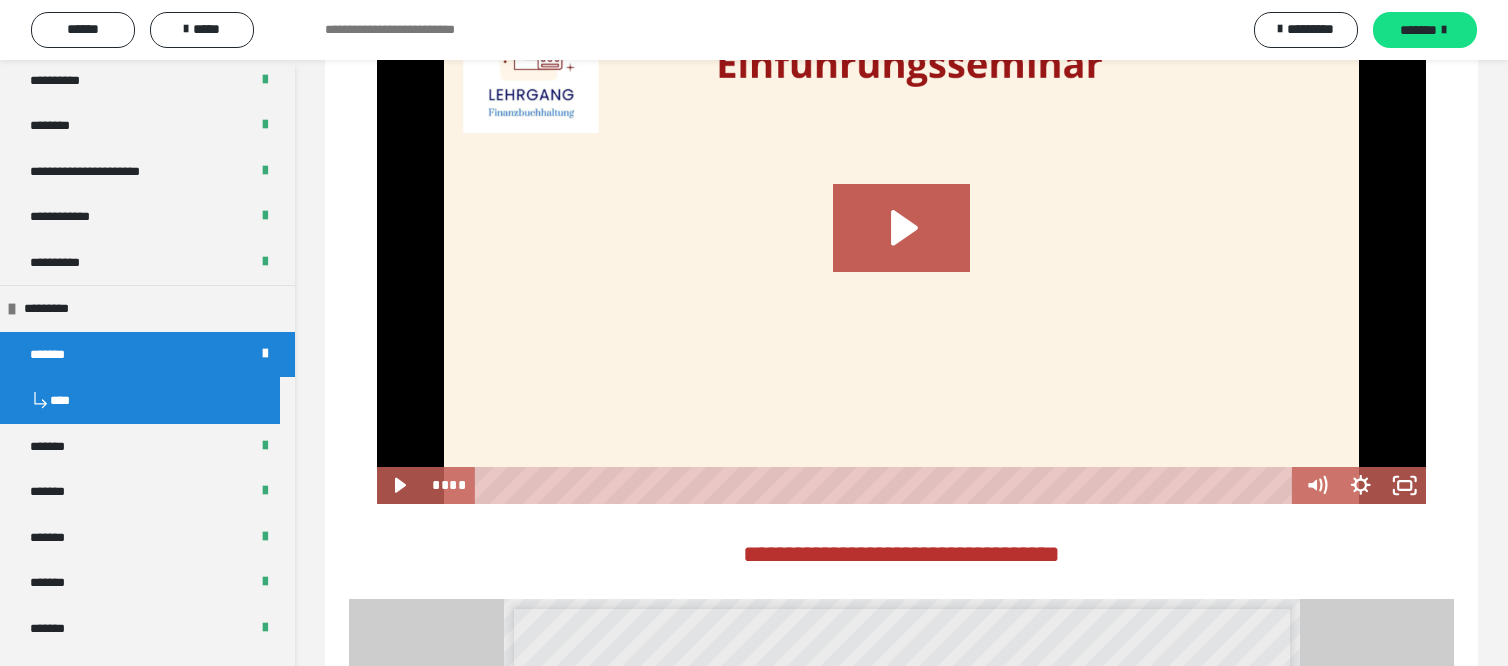 scroll, scrollTop: 3164, scrollLeft: 0, axis: vertical 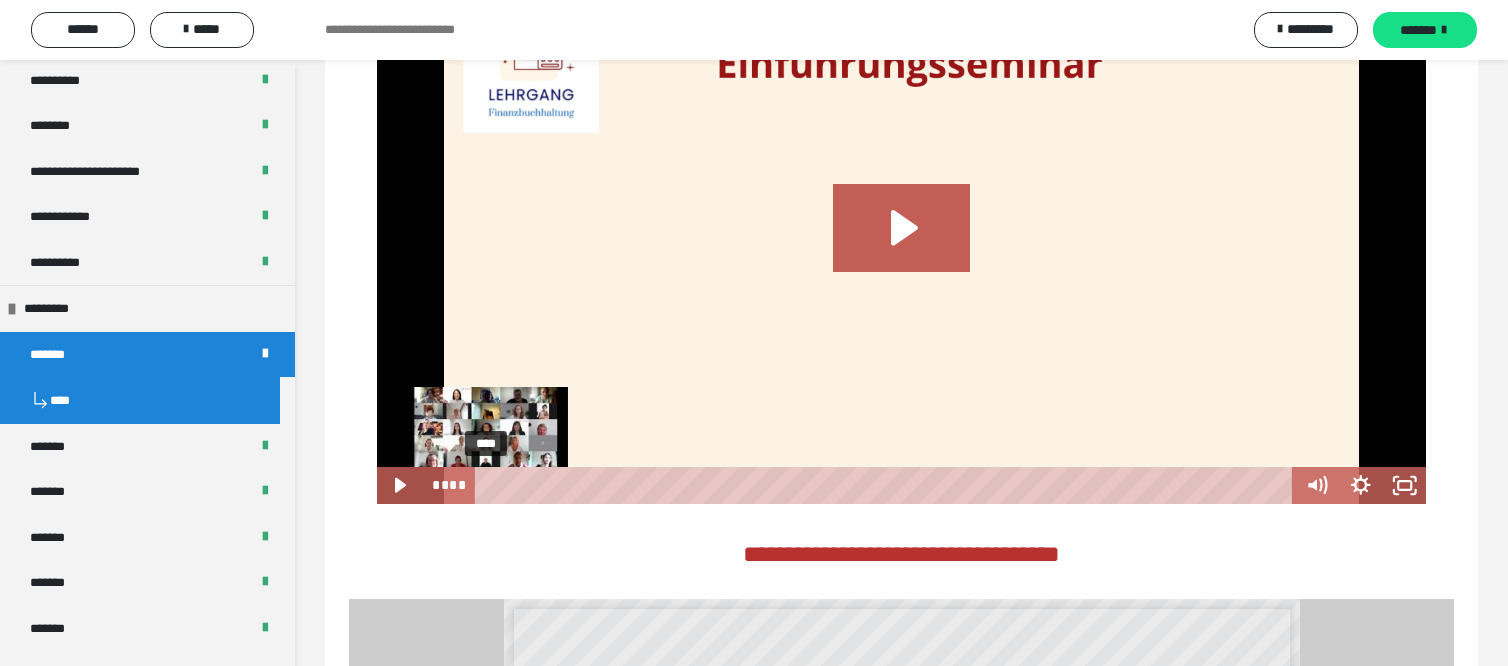 click on "****" at bounding box center (886, 485) 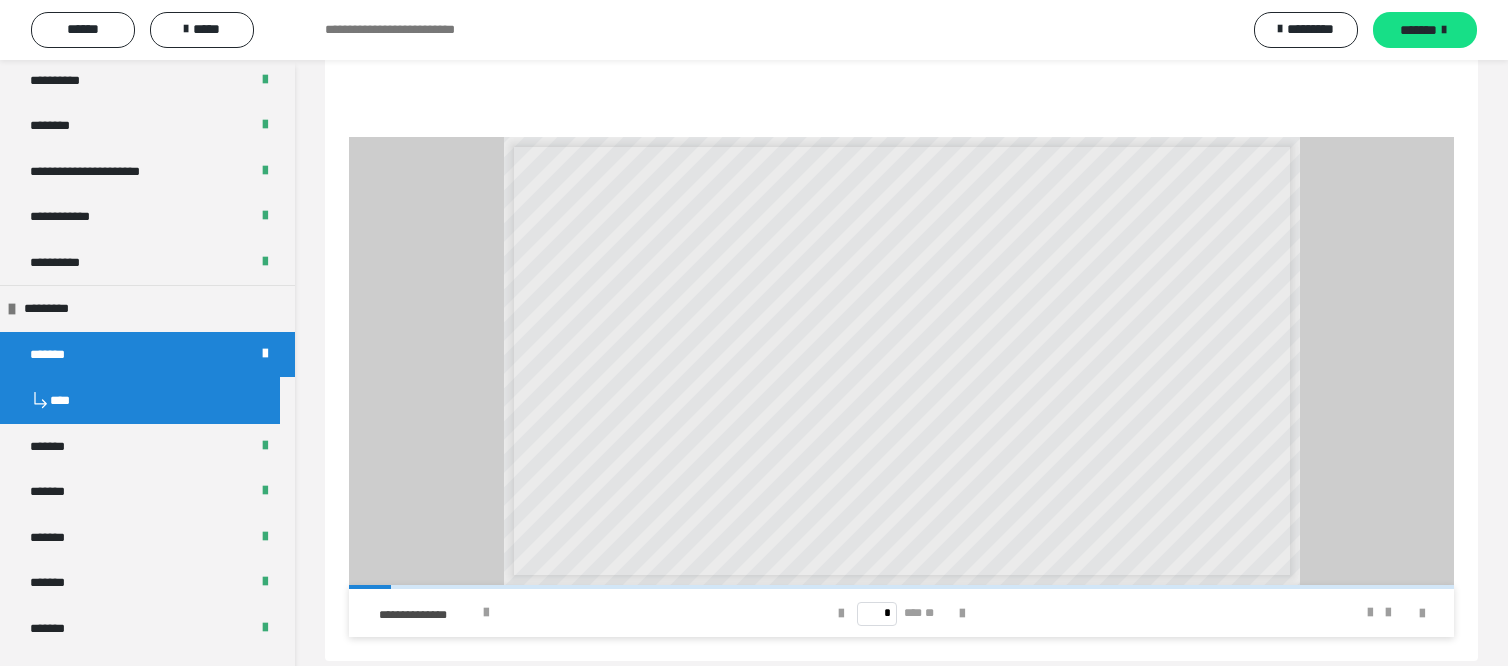 scroll, scrollTop: 5872, scrollLeft: 0, axis: vertical 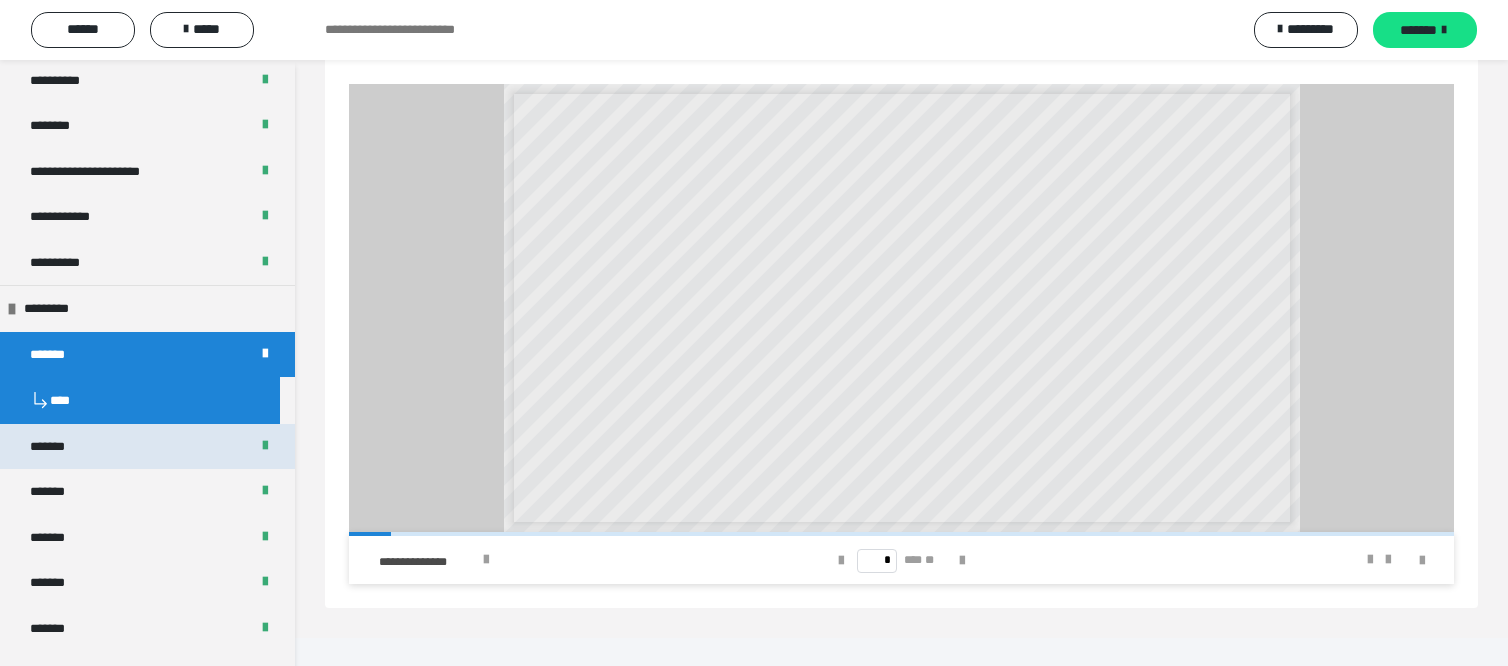 click on "*******" at bounding box center (58, 447) 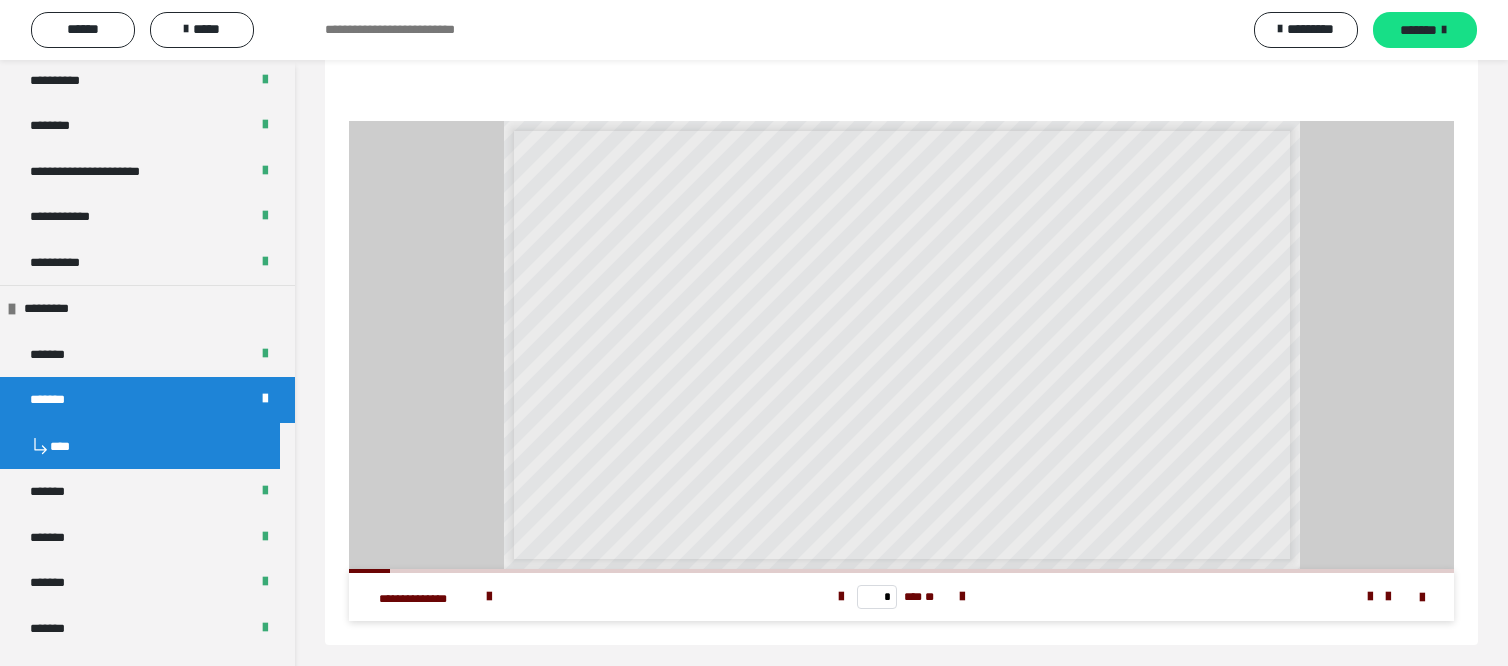 scroll, scrollTop: 5481, scrollLeft: 0, axis: vertical 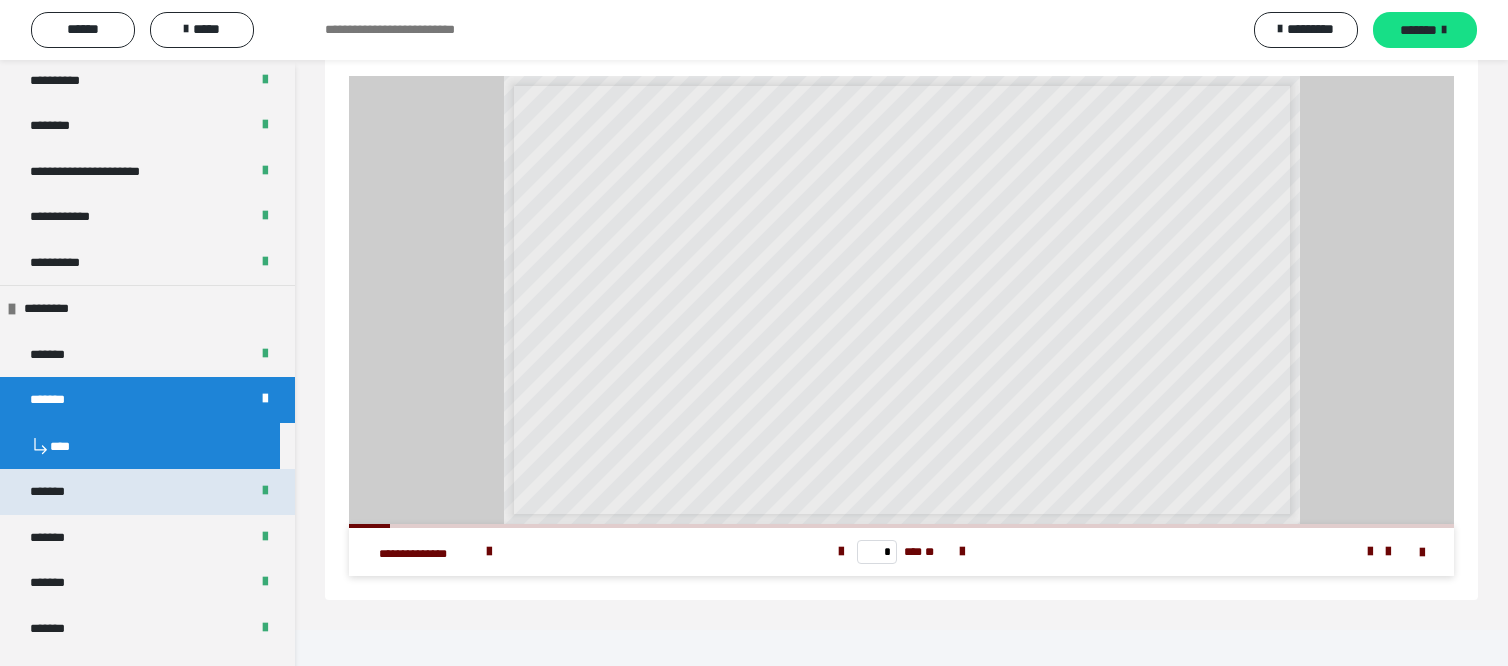 click on "*******" at bounding box center (58, 492) 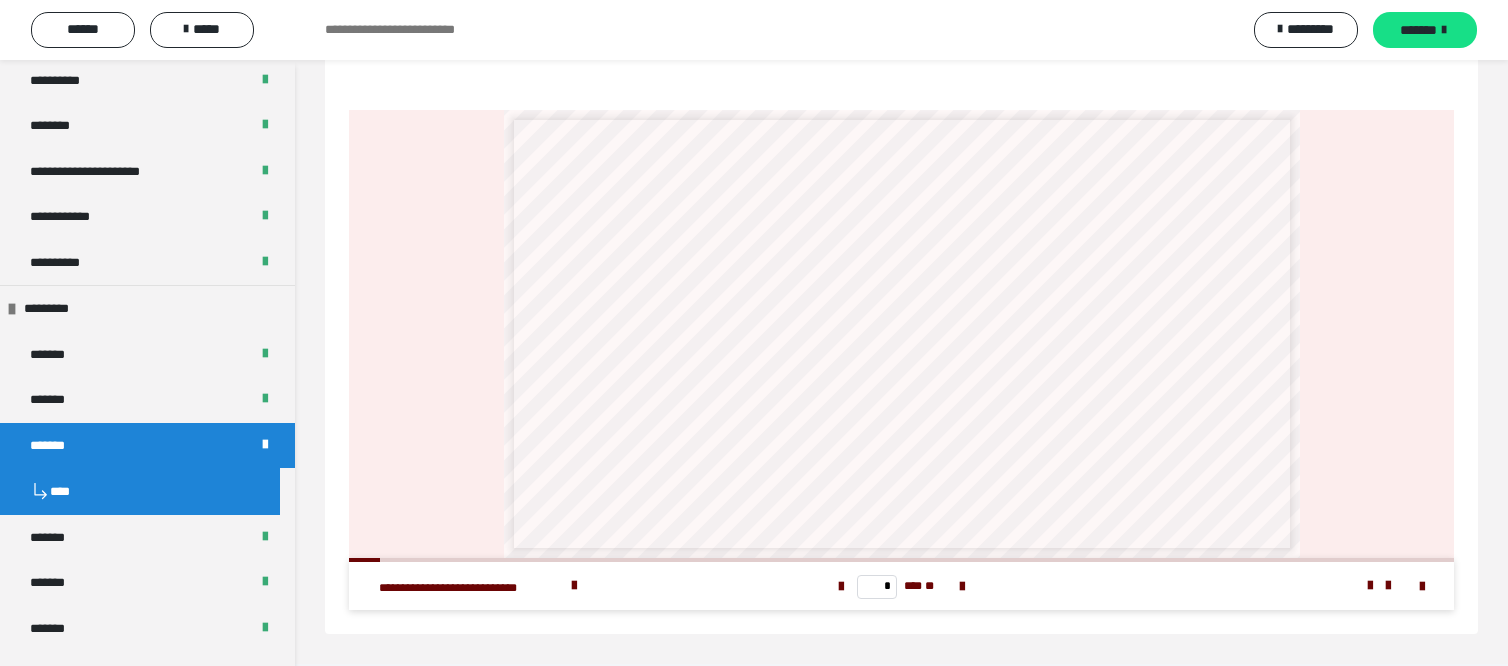 scroll, scrollTop: 6662, scrollLeft: 0, axis: vertical 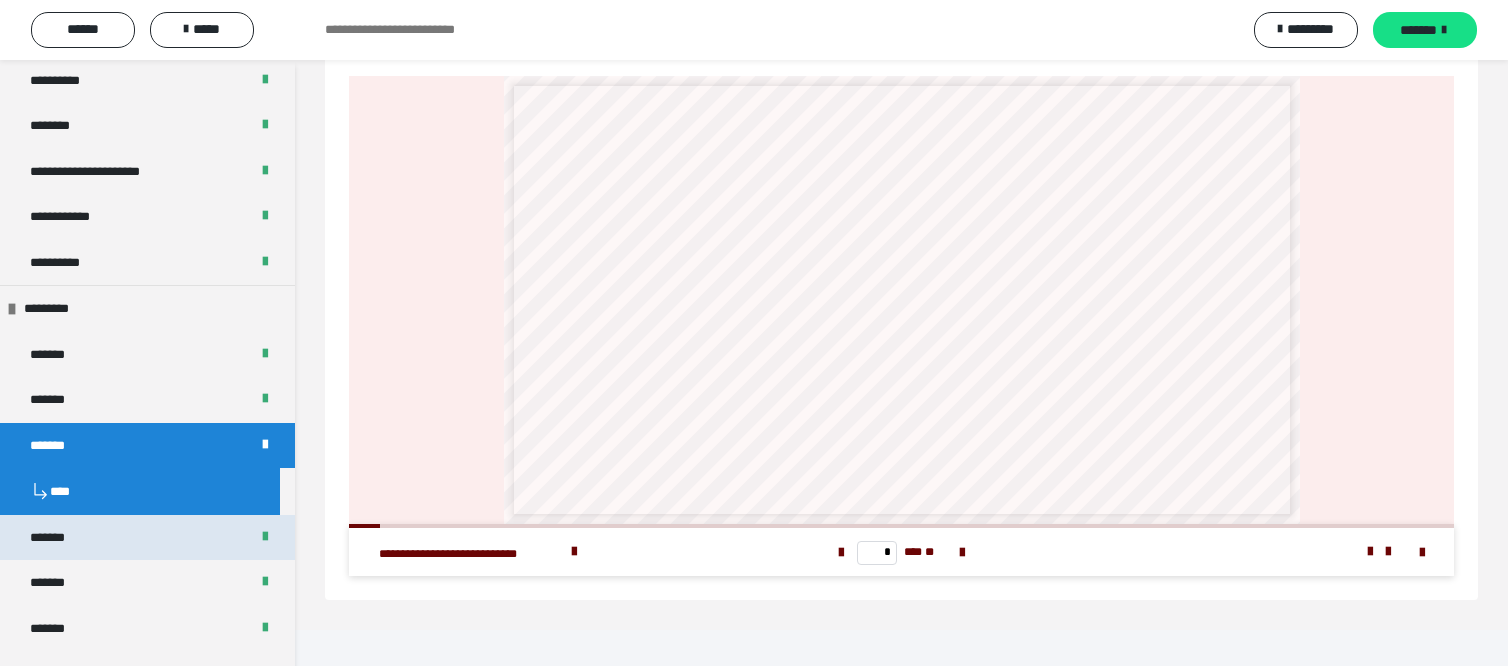 click on "*******" at bounding box center (59, 538) 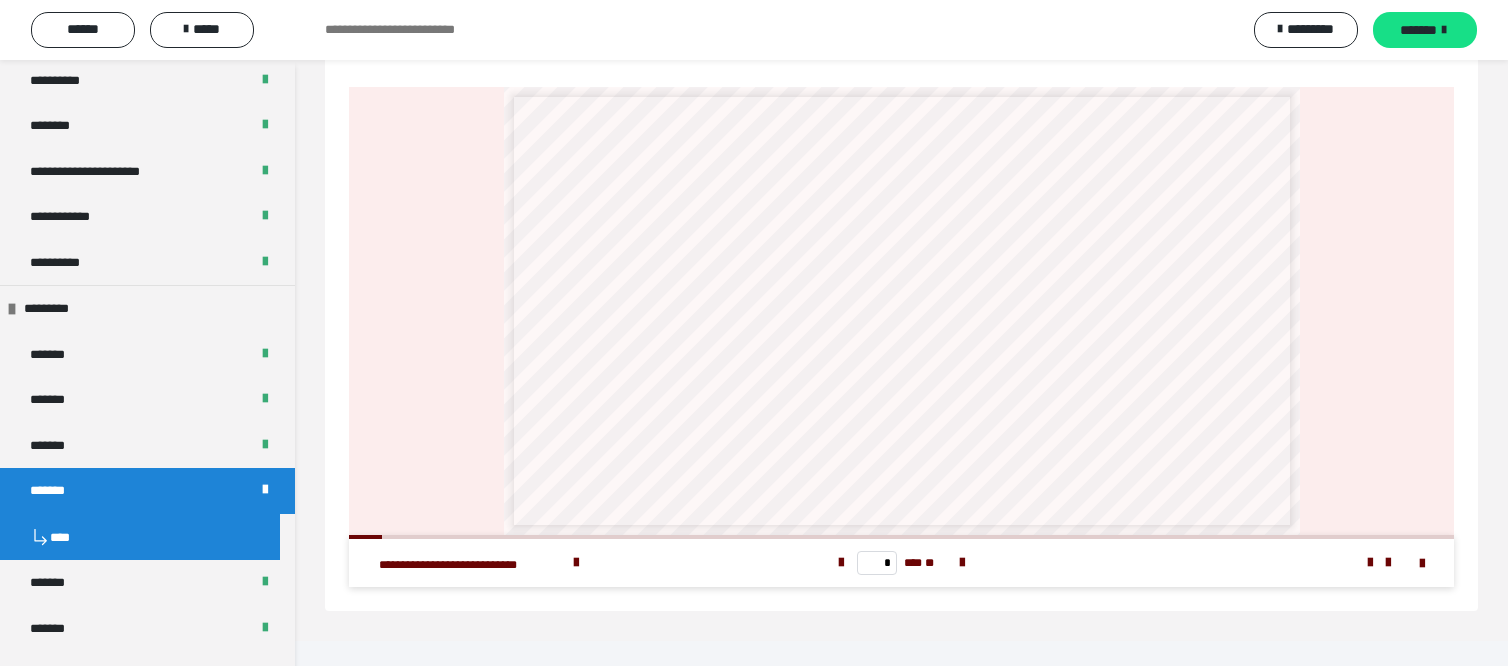 scroll, scrollTop: 4638, scrollLeft: 0, axis: vertical 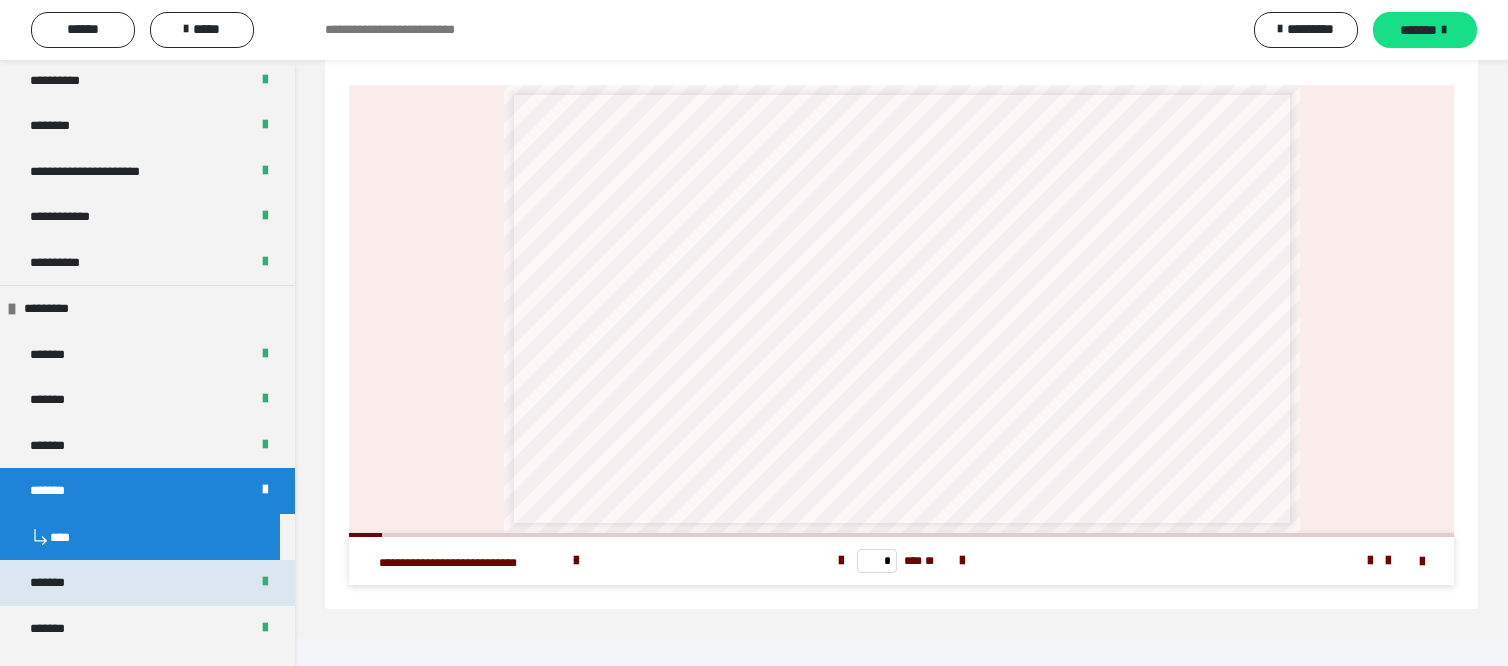 click on "*******" at bounding box center [58, 583] 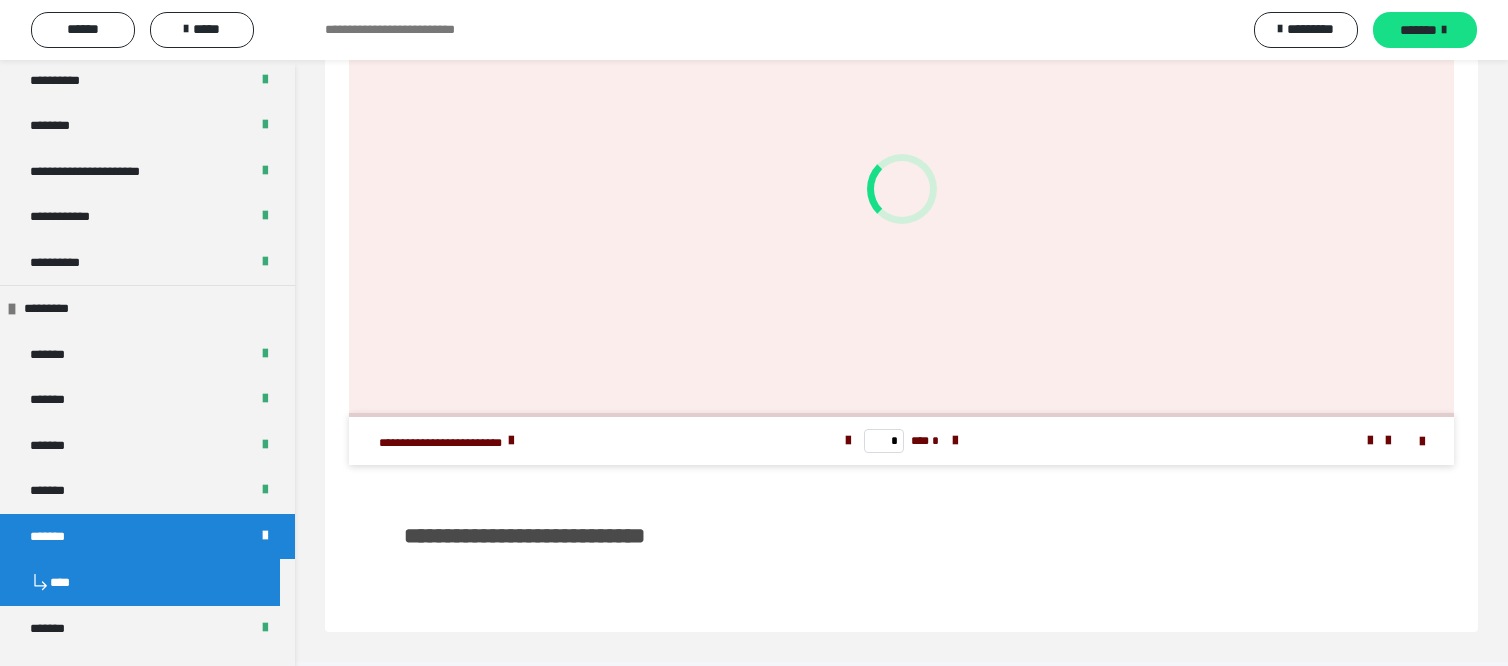 scroll, scrollTop: 2438, scrollLeft: 0, axis: vertical 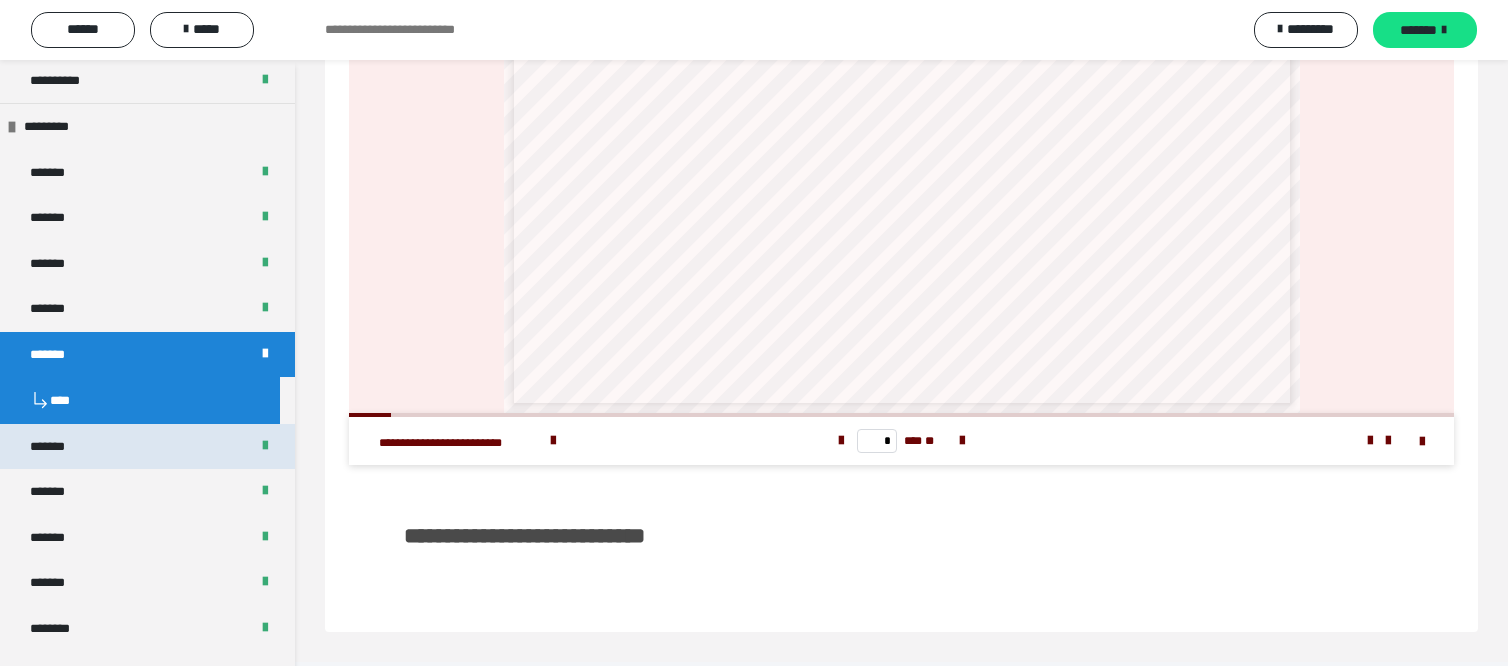 click on "*******" at bounding box center (58, 447) 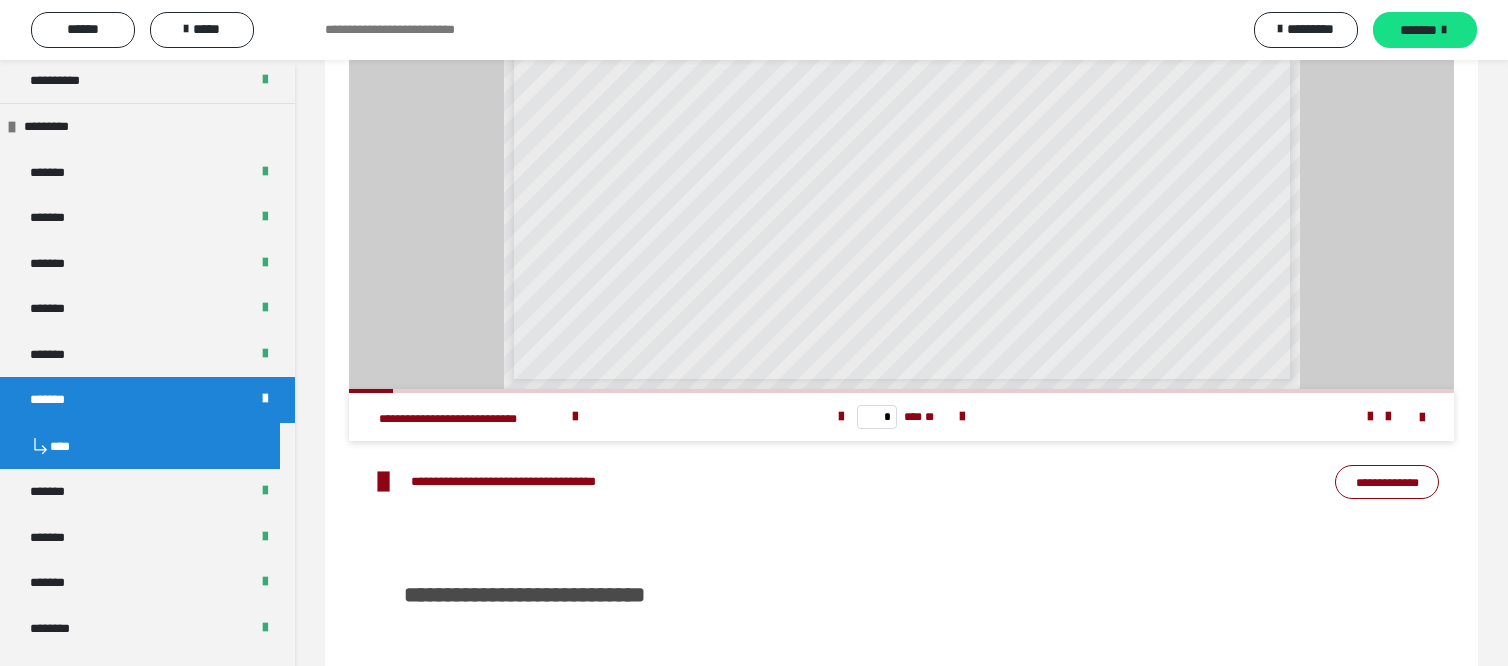 scroll, scrollTop: 4299, scrollLeft: 0, axis: vertical 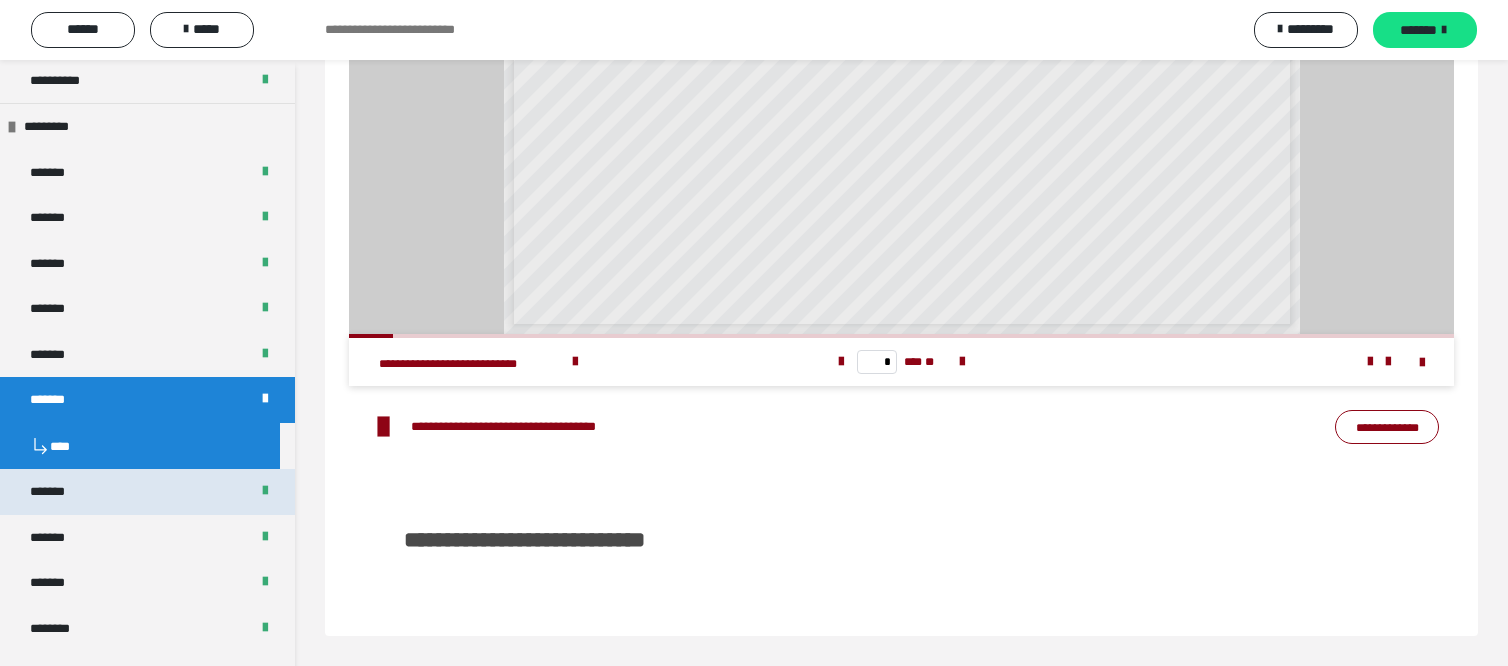 click on "*******" at bounding box center (58, 492) 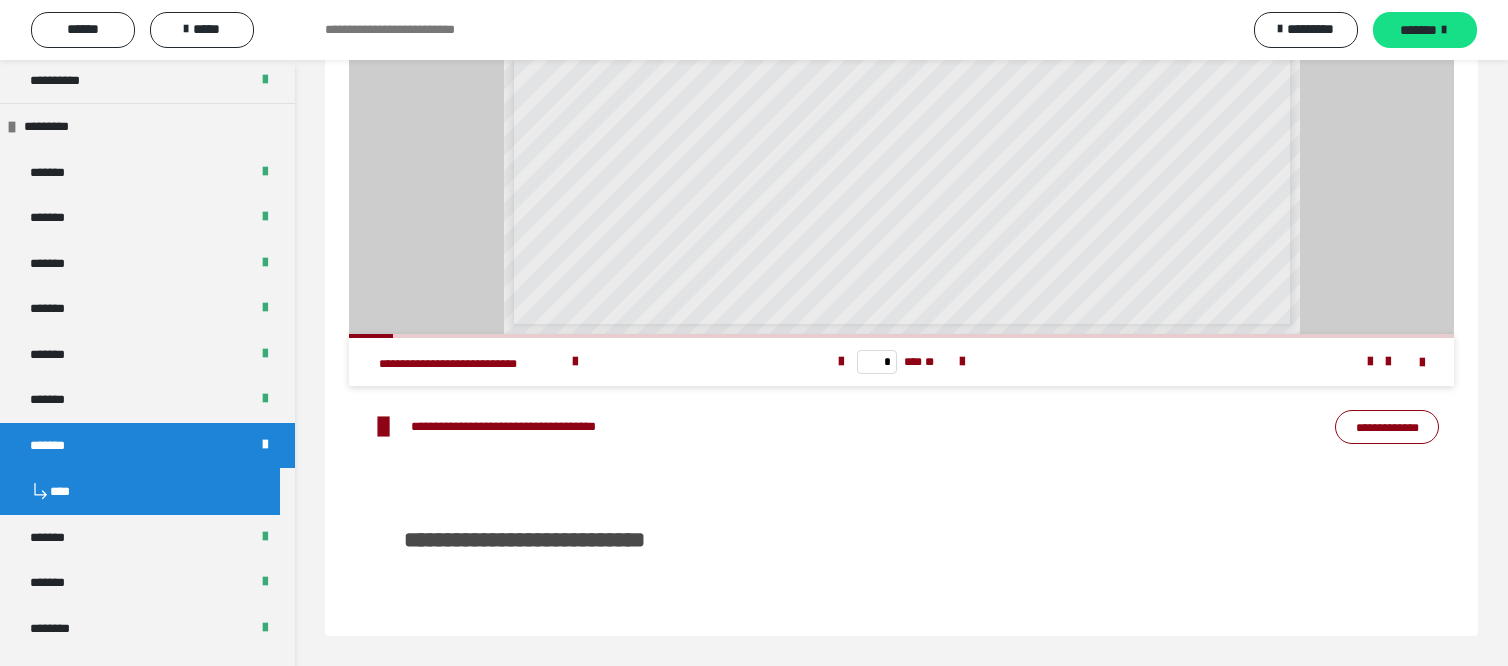 scroll, scrollTop: 2992, scrollLeft: 0, axis: vertical 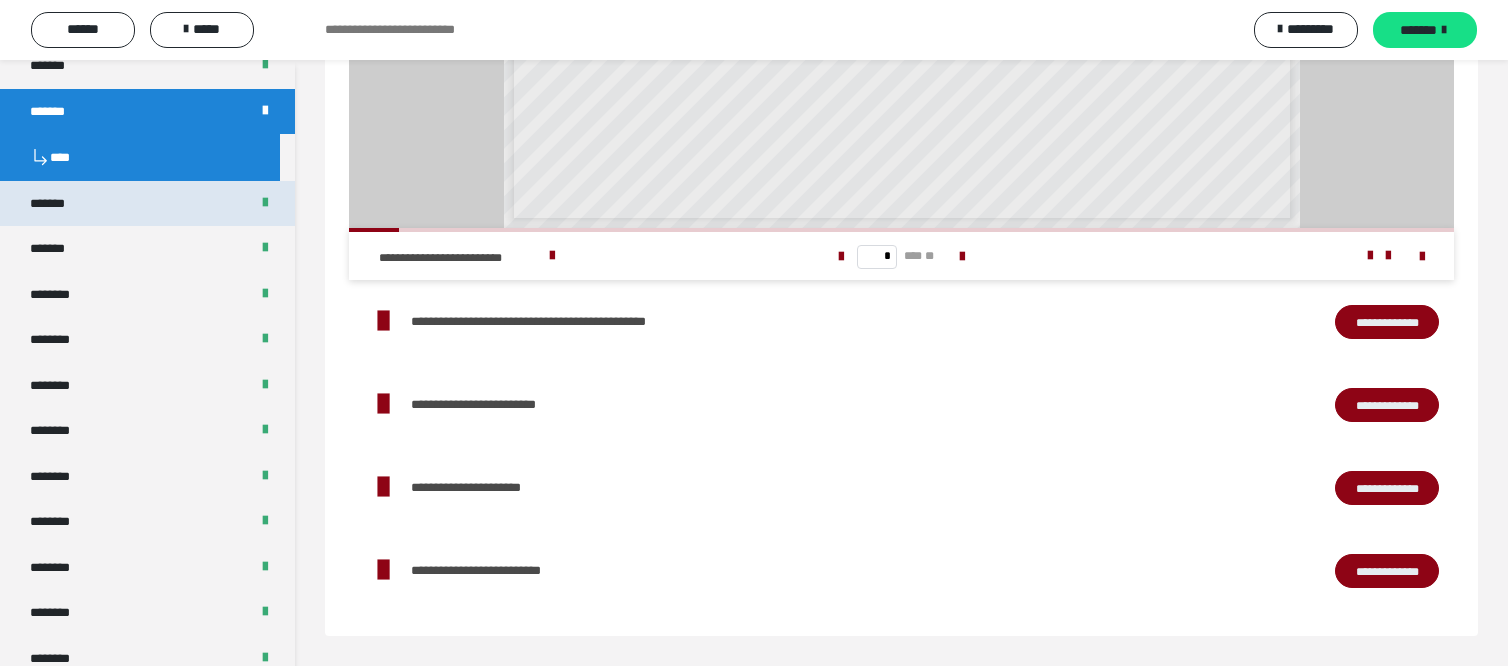 click on "*******" at bounding box center (58, 204) 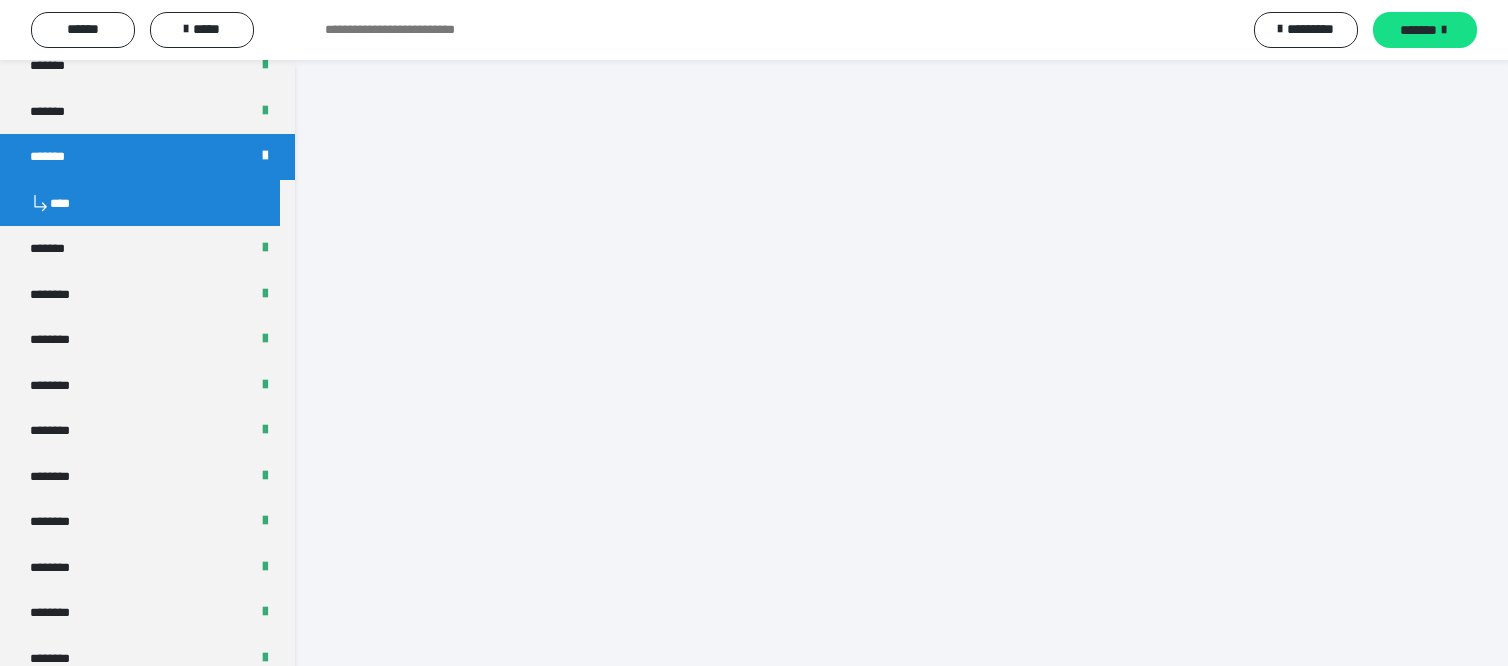 scroll, scrollTop: 2106, scrollLeft: 0, axis: vertical 